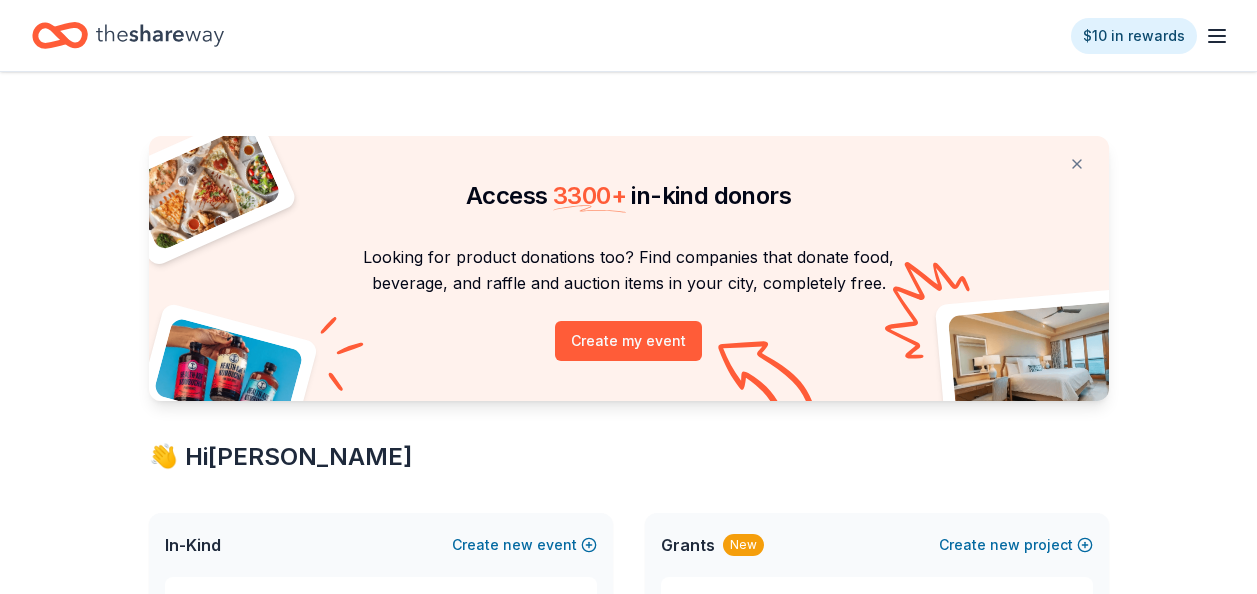 scroll, scrollTop: 0, scrollLeft: 0, axis: both 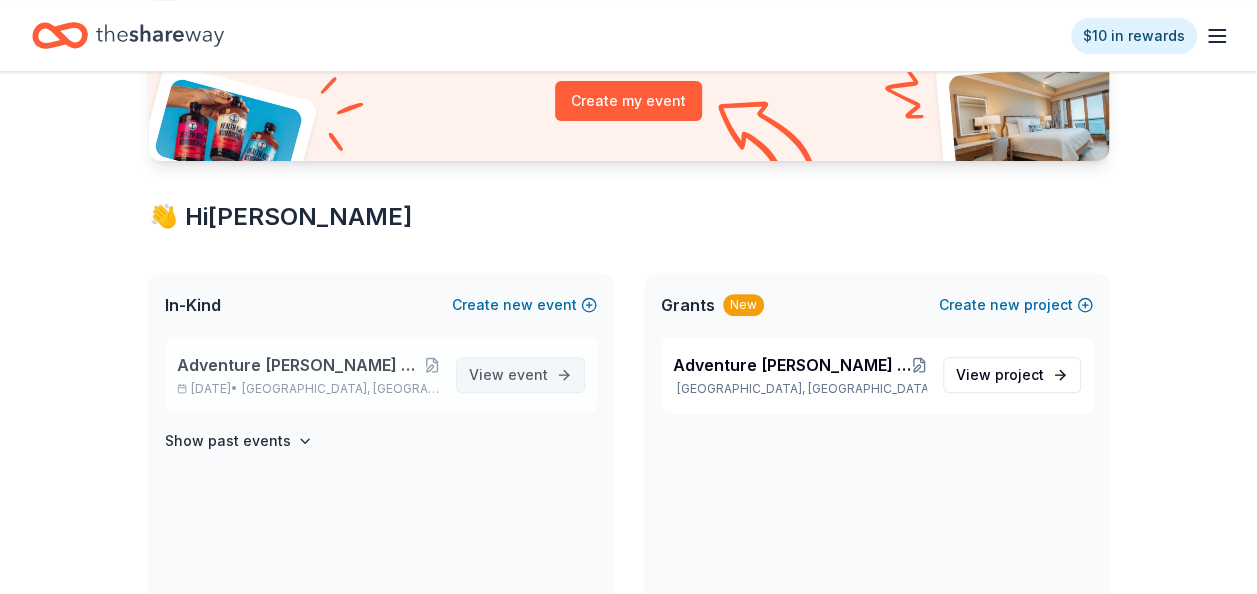 click on "event" at bounding box center (528, 374) 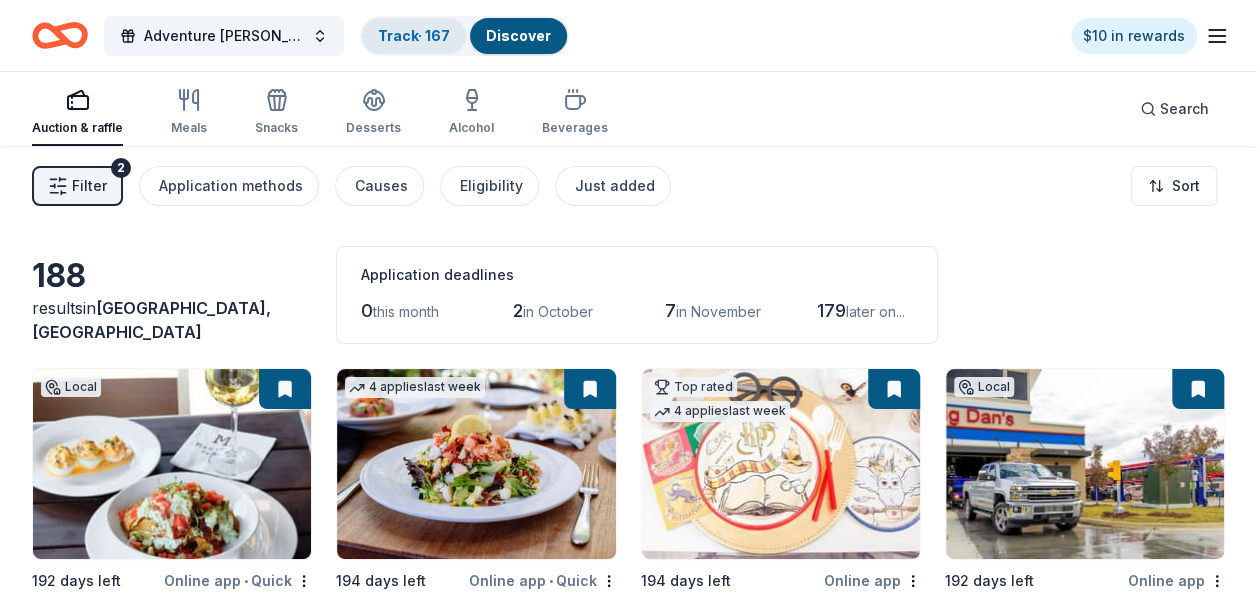 click on "Track  · 167" at bounding box center (414, 35) 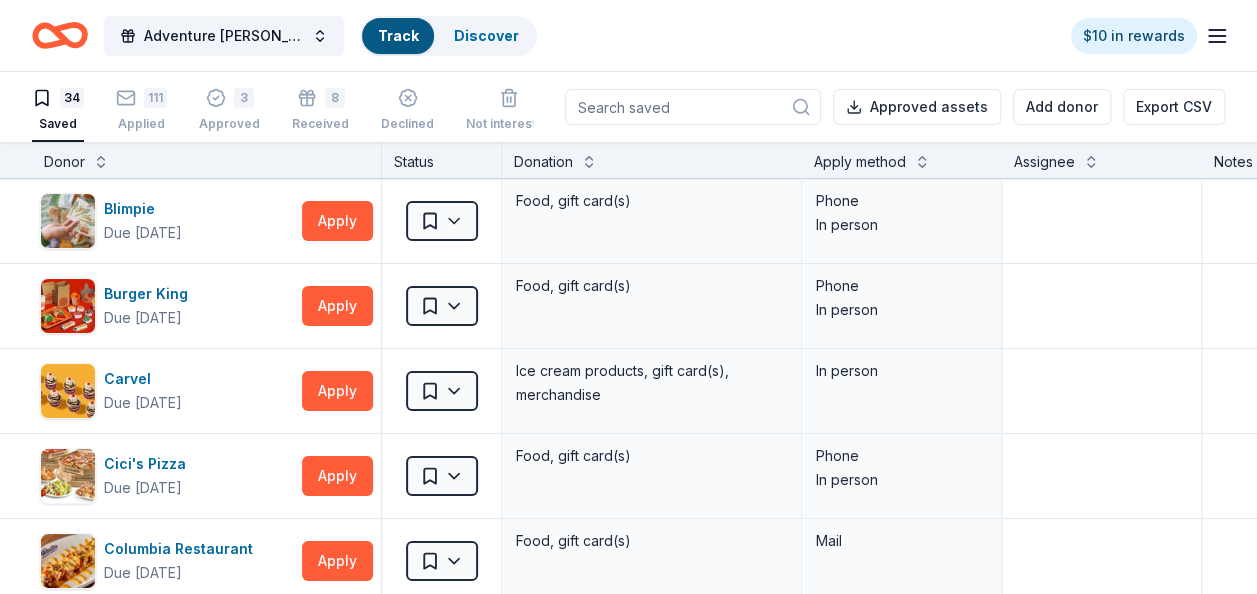 scroll, scrollTop: 0, scrollLeft: 0, axis: both 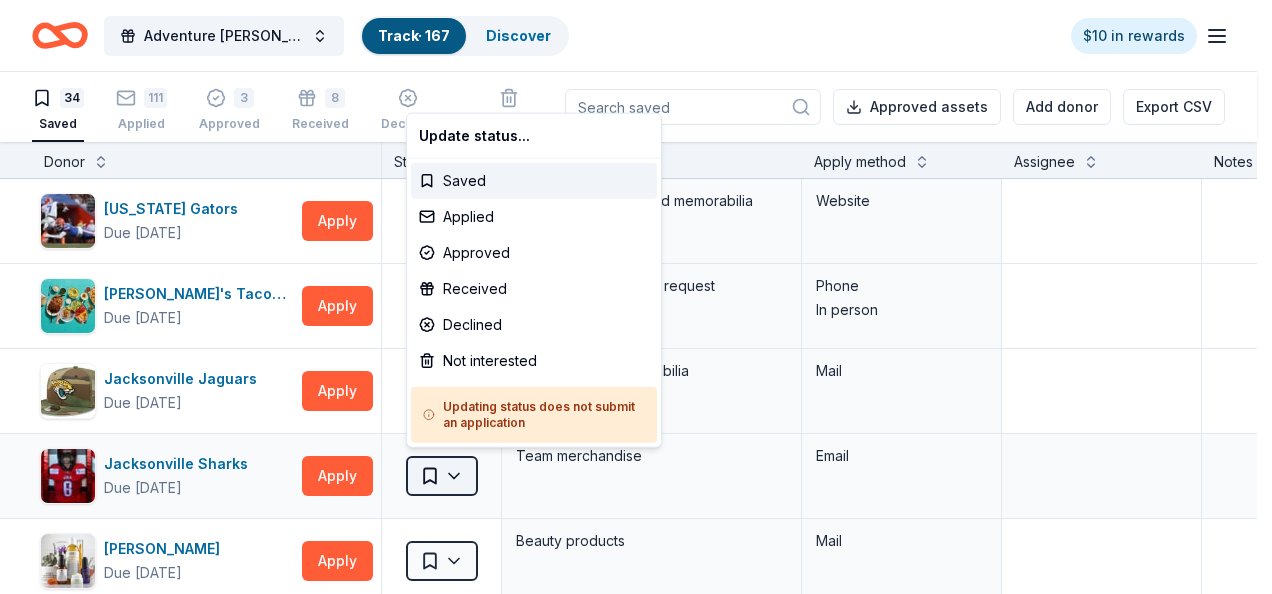 click on "Adventure [PERSON_NAME] Off Against [MEDICAL_DATA]-Fairways For Fighters Track  · 167 Discover $10 in rewards 34 Saved 111 Applied 3 Approved 8 Received Declined Not interested  Approved assets Add donor Export CSV Donor Status Donation Apply method Assignee Notes Blimpie Due [DATE] Apply Saved Food, gift card(s) Phone In person Burger King Due [DATE] Apply Saved Food, gift card(s) Phone In person Carvel Due [DATE] Apply Saved Ice cream products, gift card(s), merchandise  In person Cici's Pizza Due [DATE] Apply Saved Food, gift card(s) Phone In person Columbia Restaurant Due [DATE] Apply Saved Food, gift card(s) Mail Corner Bakery Due [DATE] Apply Saved Corner Bakery Cafe Certificate(s), Freshly Baked Good(s) Website Duck Donuts Due [DATE] Apply Saved Donuts, gift certificate(s) Phone In person [PERSON_NAME] Due [DATE] Apply Saved Food, gift card(s) Phone [US_STATE] Gators Due [DATE] Apply Saved Ticket(s), autographed memorabilia Website [PERSON_NAME]'s Taco Shop Due [DATE]" at bounding box center (636, 297) 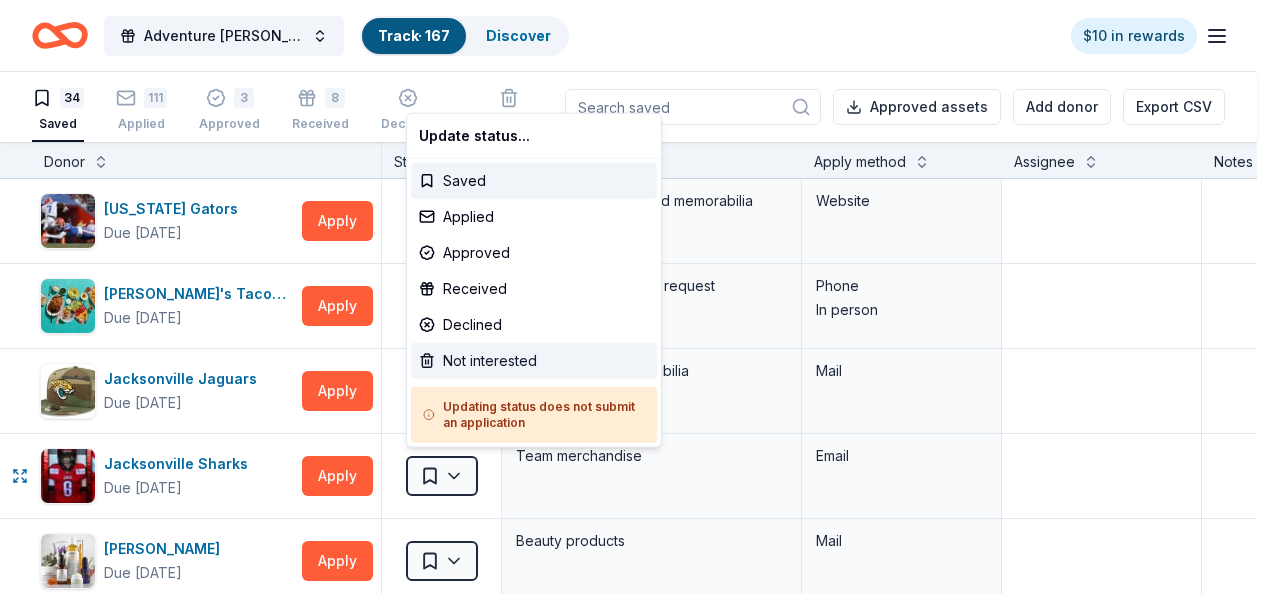 click on "Not interested" at bounding box center (534, 361) 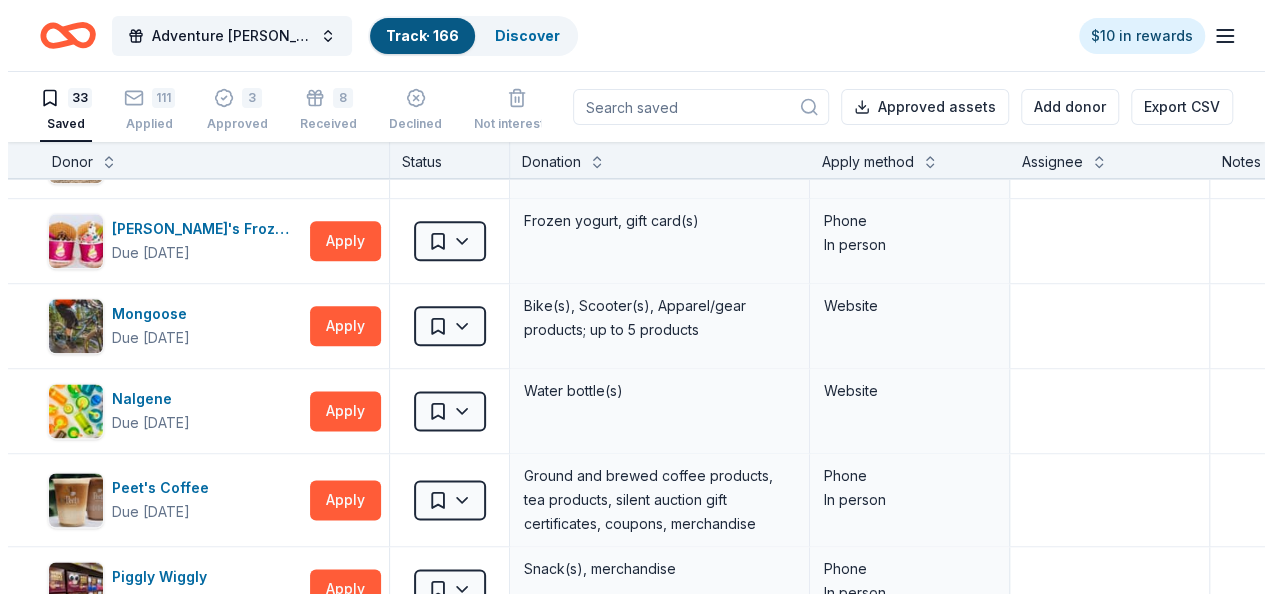 scroll, scrollTop: 1200, scrollLeft: 0, axis: vertical 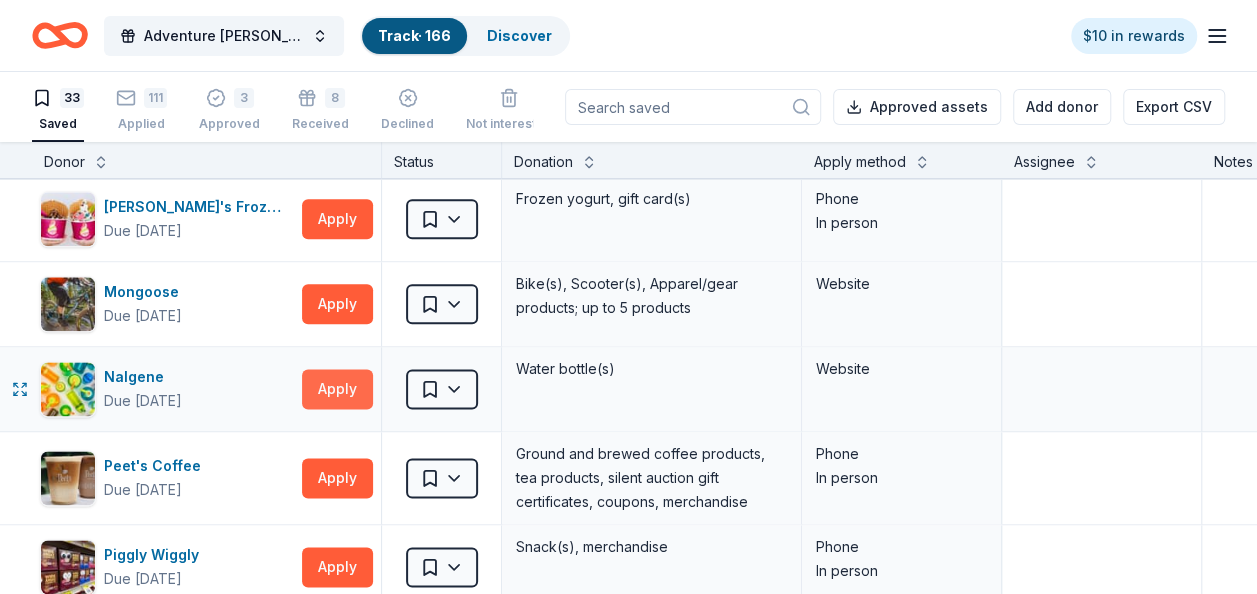 click on "Apply" at bounding box center (337, 389) 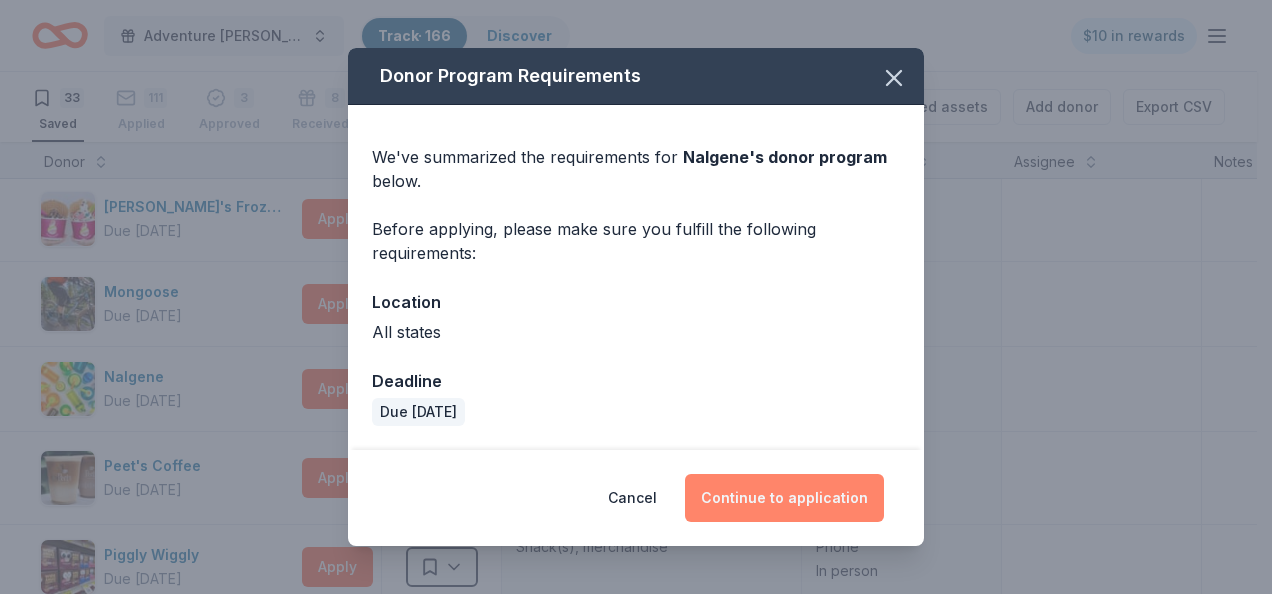 click on "Continue to application" at bounding box center [784, 498] 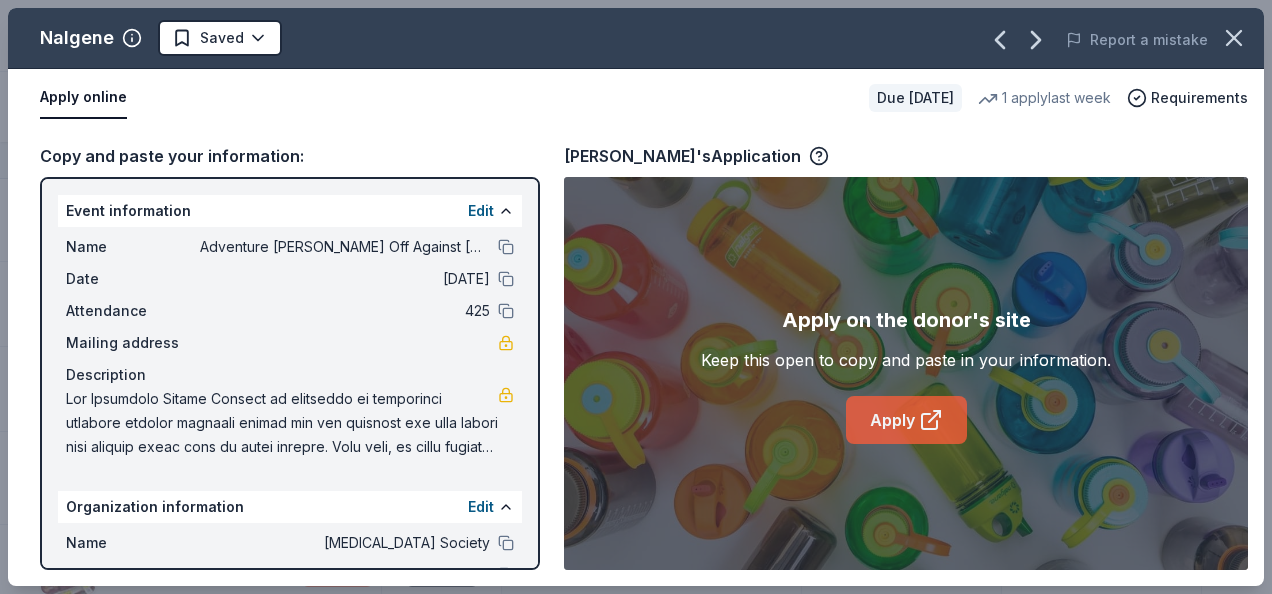 click on "Apply" at bounding box center (906, 420) 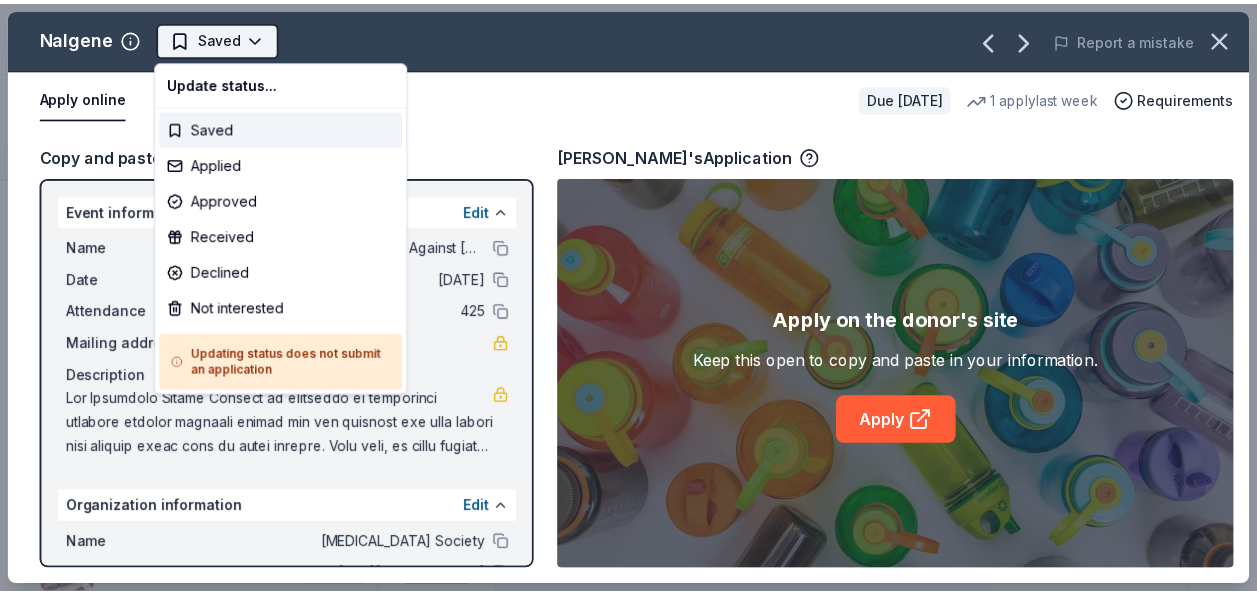scroll, scrollTop: 0, scrollLeft: 0, axis: both 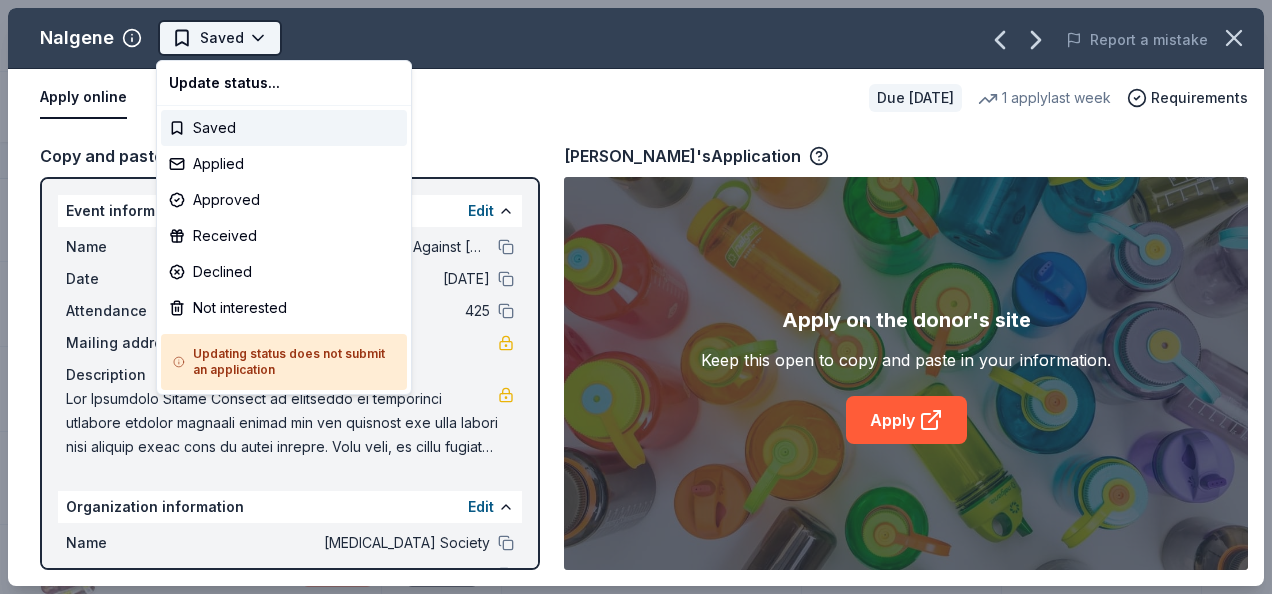 click on "Adventure [PERSON_NAME] Off Against [MEDICAL_DATA]-Fairways For Fighters Track  · 166 Discover $10 in rewards 33 Saved 111 Applied 3 Approved 8 Received Declined Not interested  Approved assets Add donor Export CSV Donor Status Donation Apply method Assignee Notes Blimpie Due [DATE] Apply Saved Food, gift card(s) Phone In person Burger King Due [DATE] Apply Saved Food, gift card(s) Phone In person Carvel Due [DATE] Apply Saved Ice cream products, gift card(s), merchandise  In person Cici's Pizza Due [DATE] Apply Saved Food, gift card(s) Phone In person Columbia Restaurant Due [DATE] Apply Saved Food, gift card(s) Mail Corner Bakery Due [DATE] Apply Saved Corner Bakery Cafe Certificate(s), Freshly Baked Good(s) Website Duck Donuts Due [DATE] Apply Saved Donuts, gift certificate(s) Phone In person [PERSON_NAME] Due [DATE] Apply Saved Food, gift card(s) Phone [US_STATE] Gators Due [DATE] Apply Saved Ticket(s), autographed memorabilia Website [PERSON_NAME]'s Taco Shop Due [DATE]" at bounding box center (636, 297) 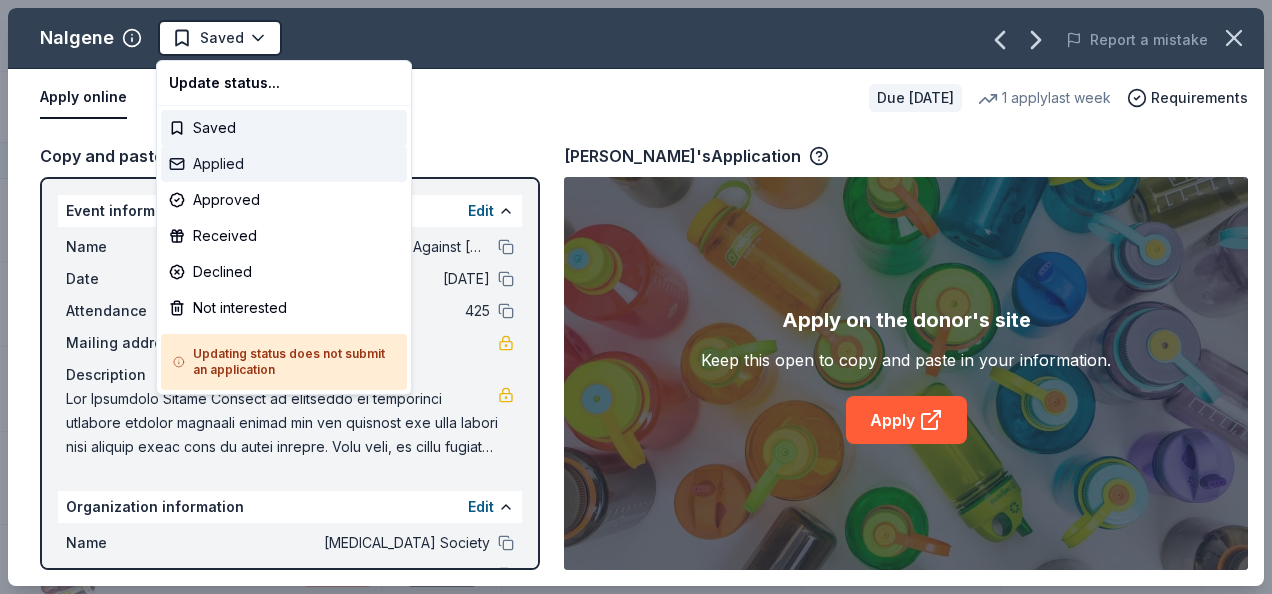 click on "Applied" at bounding box center [284, 164] 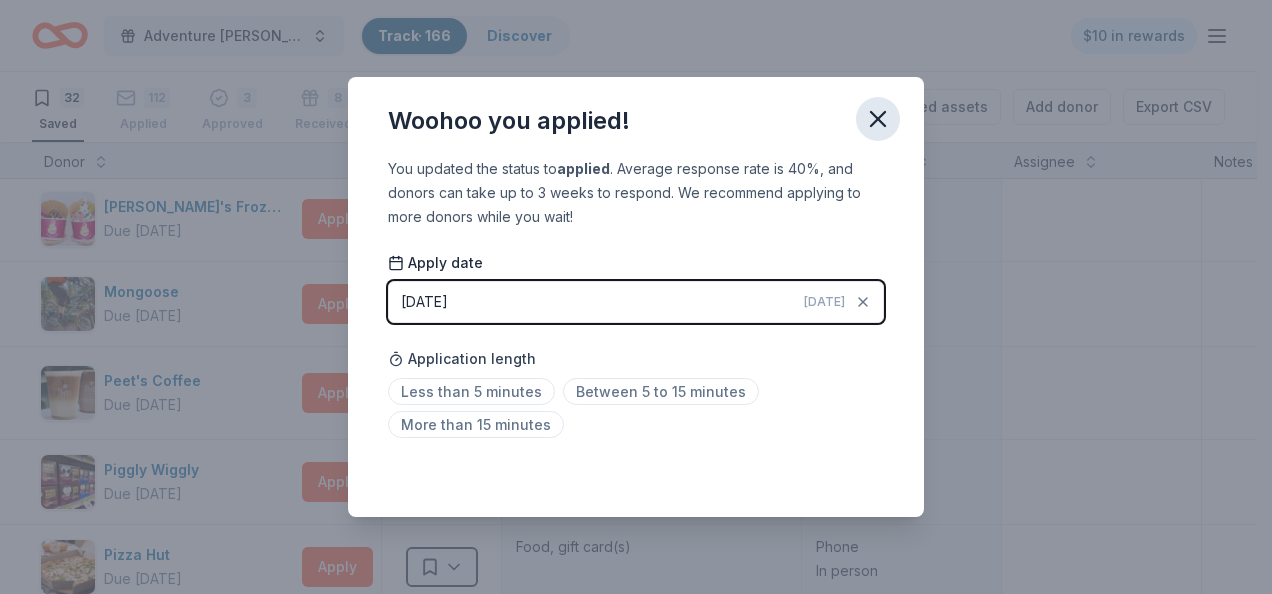 click 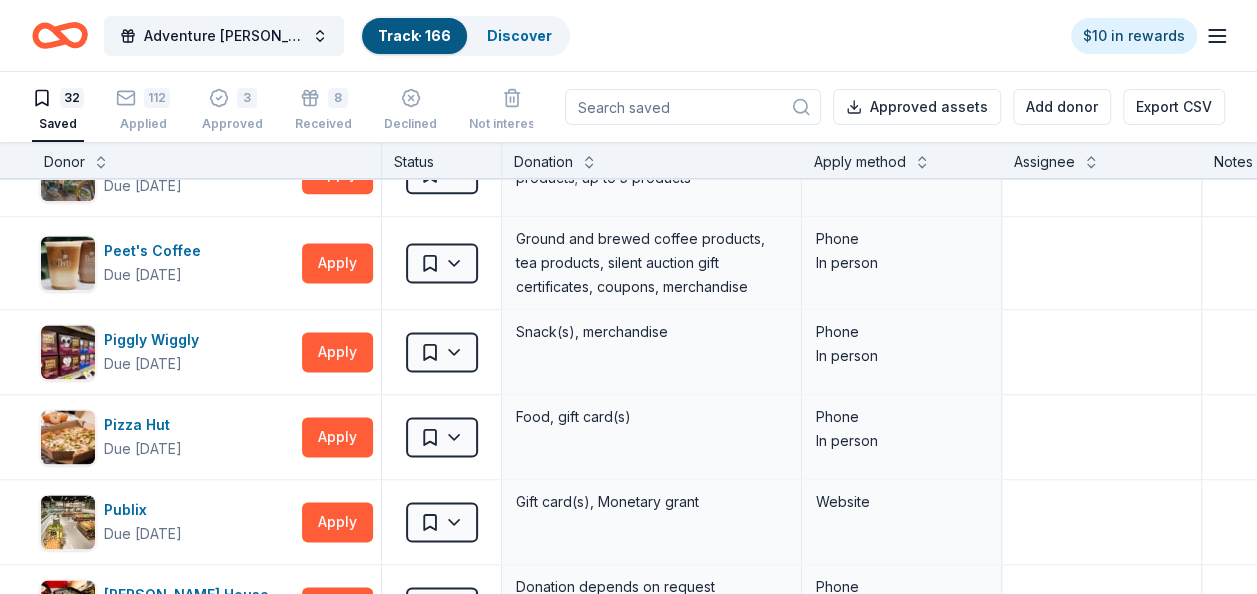 scroll, scrollTop: 1360, scrollLeft: 0, axis: vertical 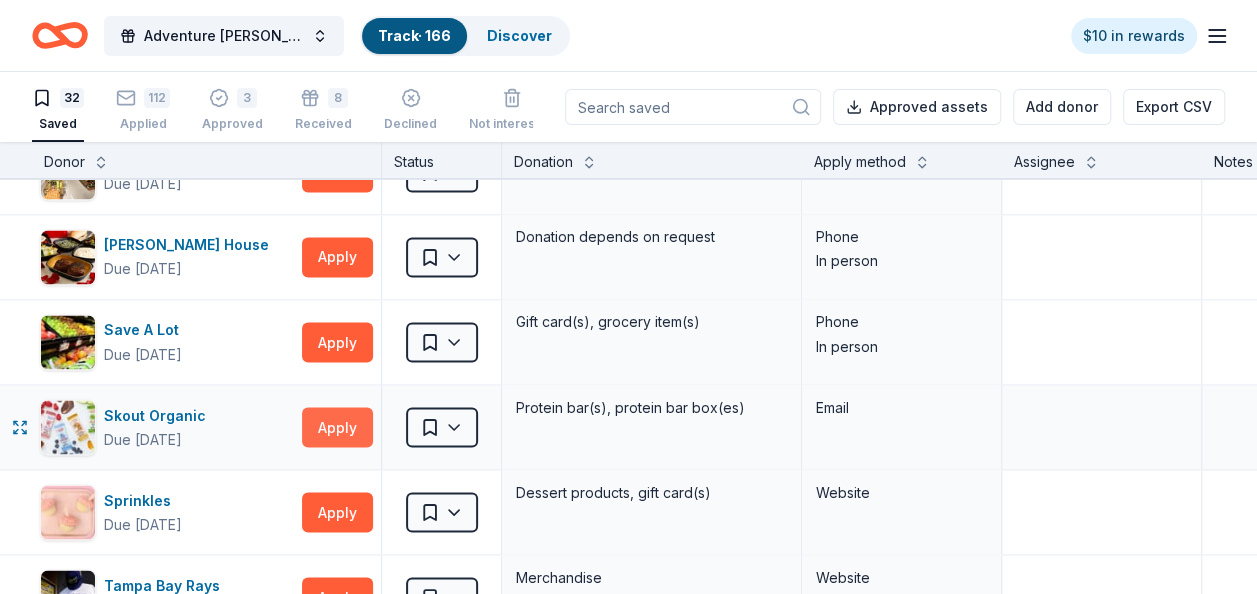 click on "Apply" at bounding box center (337, 427) 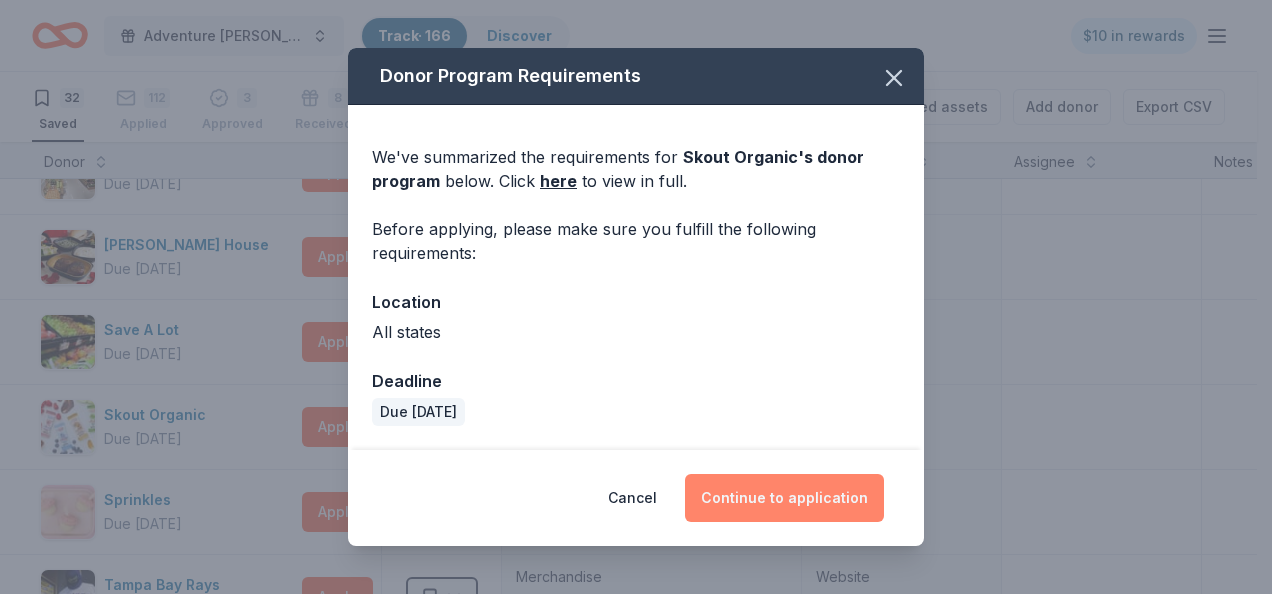 click on "Continue to application" at bounding box center [784, 498] 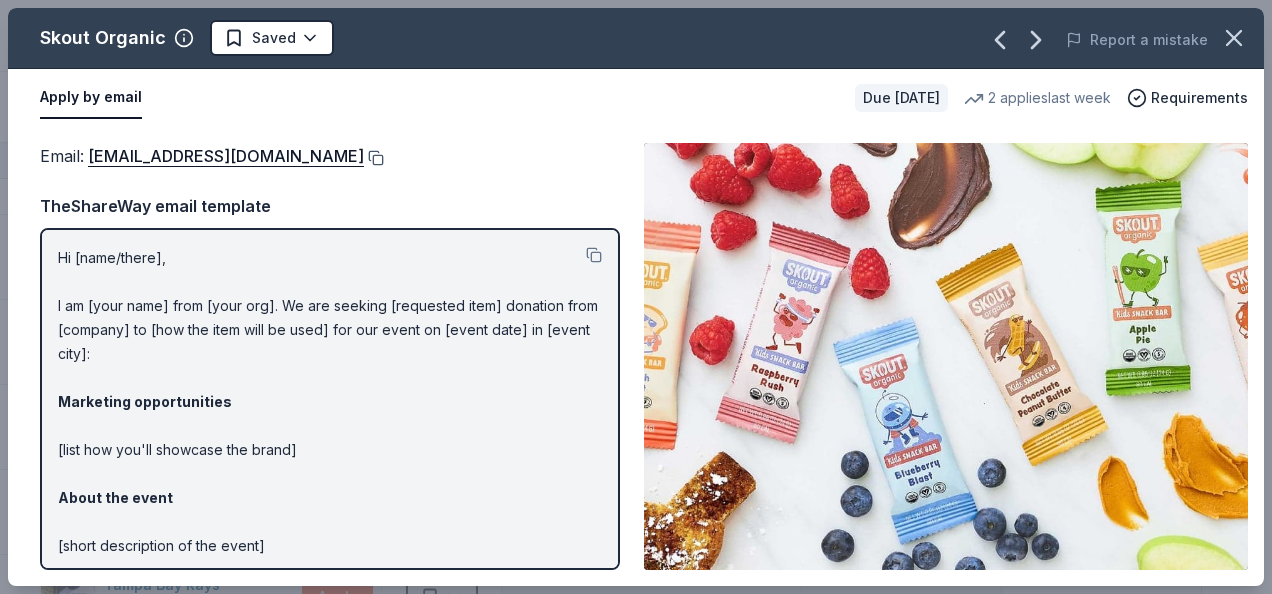 click at bounding box center [374, 158] 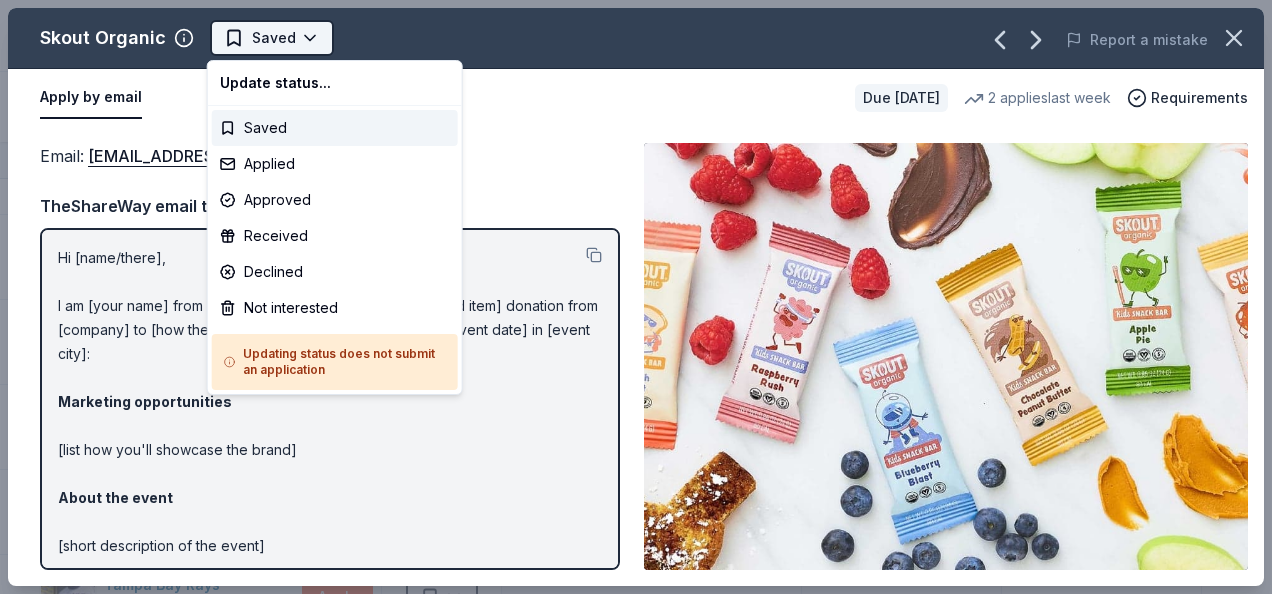 click on "Adventure [PERSON_NAME] Off Against [MEDICAL_DATA]-Fairways For Fighters Track  · 166 Discover $10 in rewards 32 Saved 112 Applied 3 Approved 8 Received Declined Not interested  Approved assets Add donor Export CSV Donor Status Donation Apply method Assignee Notes Blimpie Due [DATE] Apply Saved Food, gift card(s) Phone In person Burger King Due [DATE] Apply Saved Food, gift card(s) Phone In person Carvel Due [DATE] Apply Saved Ice cream products, gift card(s), merchandise  In person Cici's Pizza Due [DATE] Apply Saved Food, gift card(s) Phone In person Columbia Restaurant Due [DATE] Apply Saved Food, gift card(s) Mail Corner Bakery Due [DATE] Apply Saved Corner Bakery Cafe Certificate(s), Freshly Baked Good(s) Website Duck Donuts Due [DATE] Apply Saved Donuts, gift certificate(s) Phone In person [PERSON_NAME] Due [DATE] Apply Saved Food, gift card(s) Phone [US_STATE] Gators Due [DATE] Apply Saved Ticket(s), autographed memorabilia Website [PERSON_NAME]'s Taco Shop Due [DATE]" at bounding box center [636, 297] 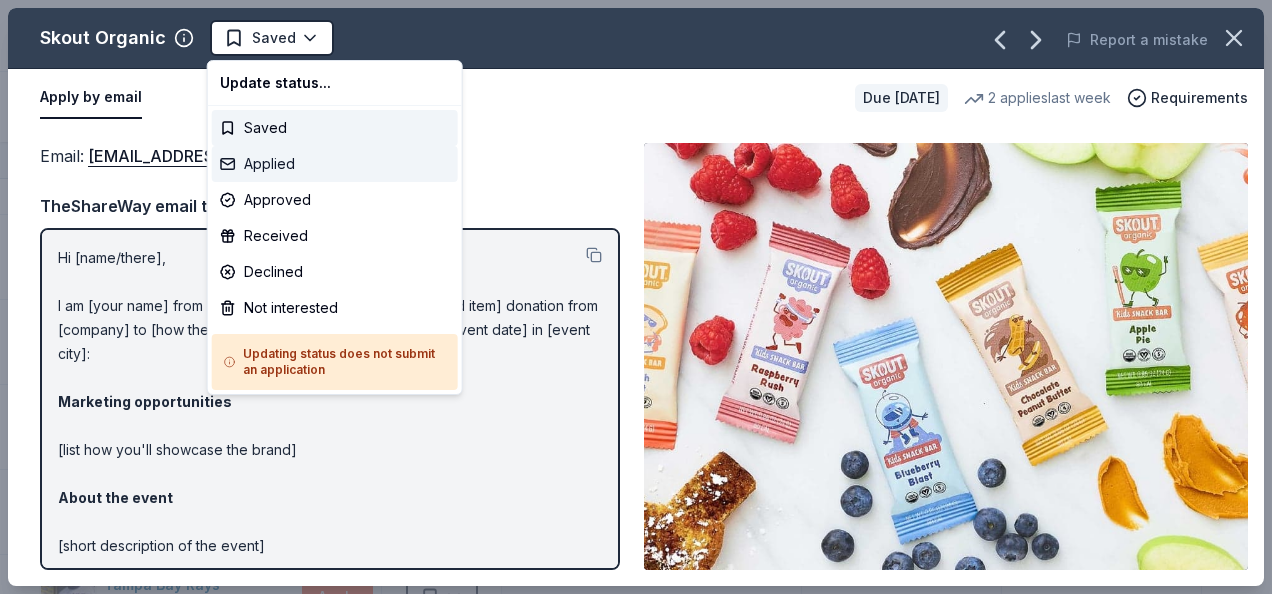 click on "Applied" at bounding box center [335, 164] 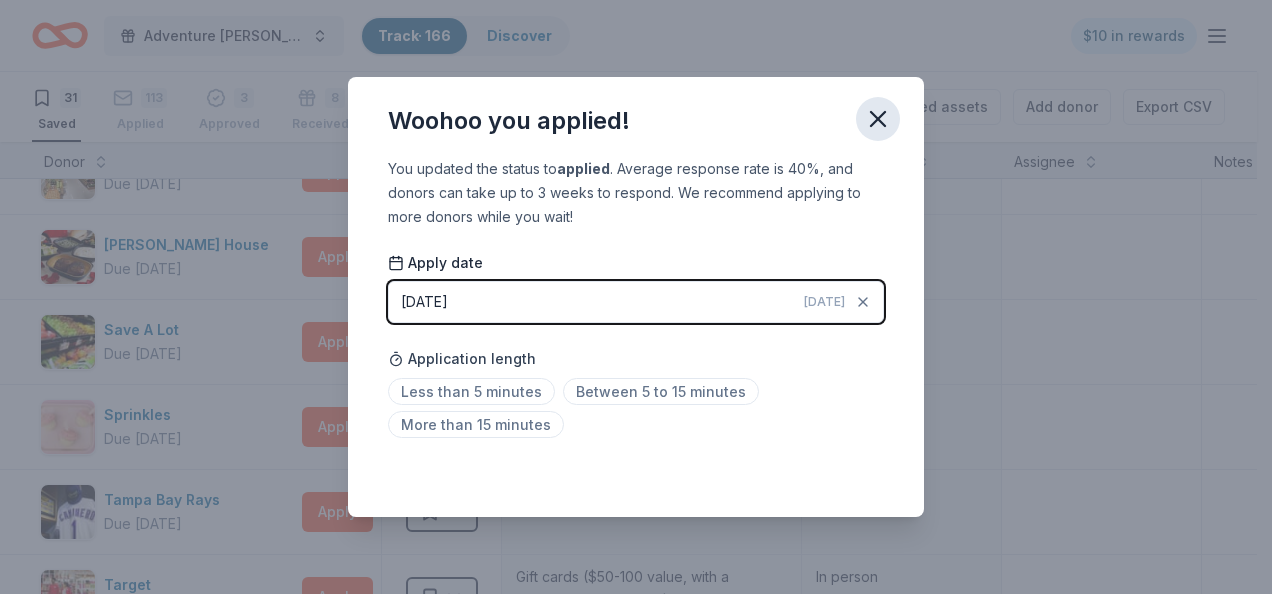 click 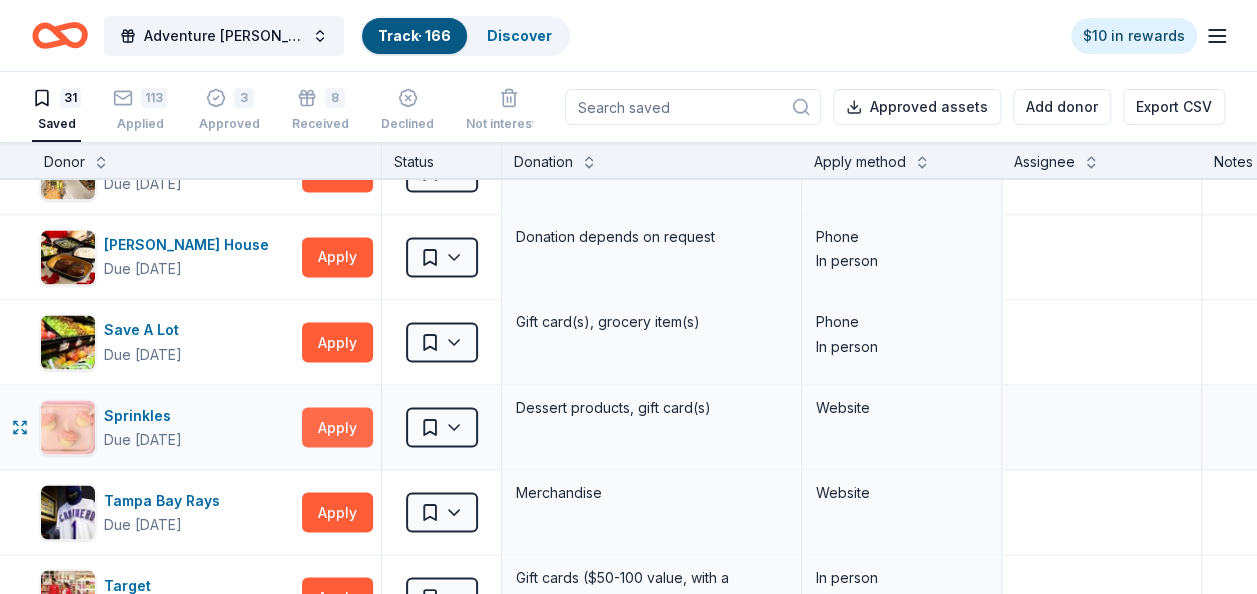 click on "Apply" at bounding box center [337, 427] 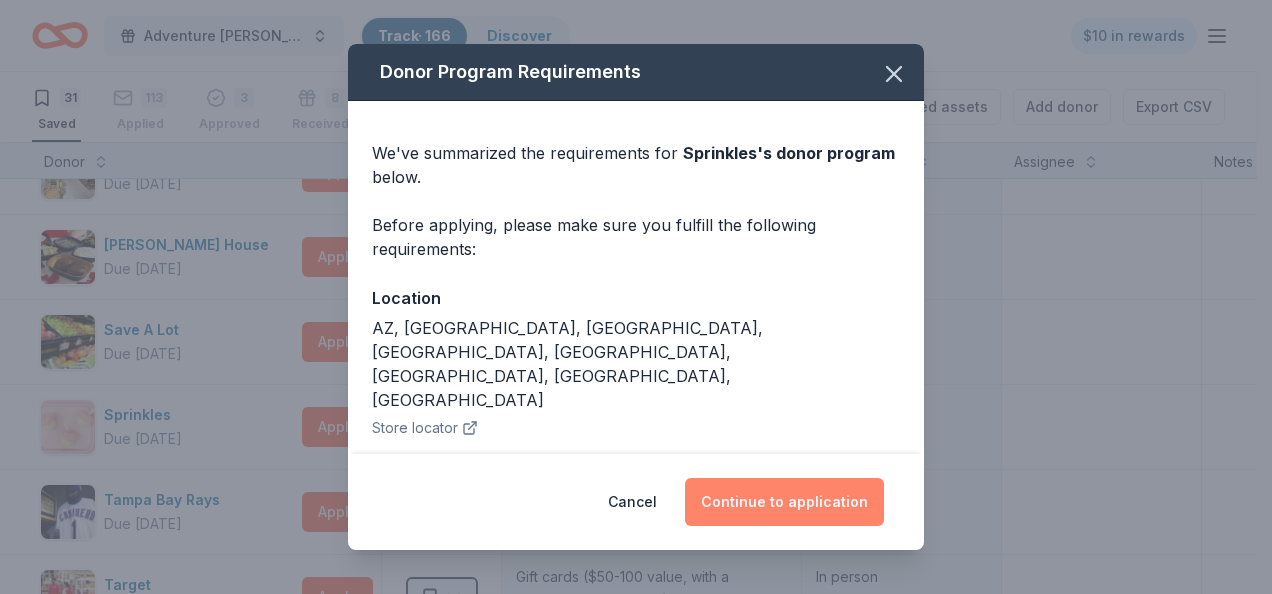 click on "Continue to application" at bounding box center (784, 502) 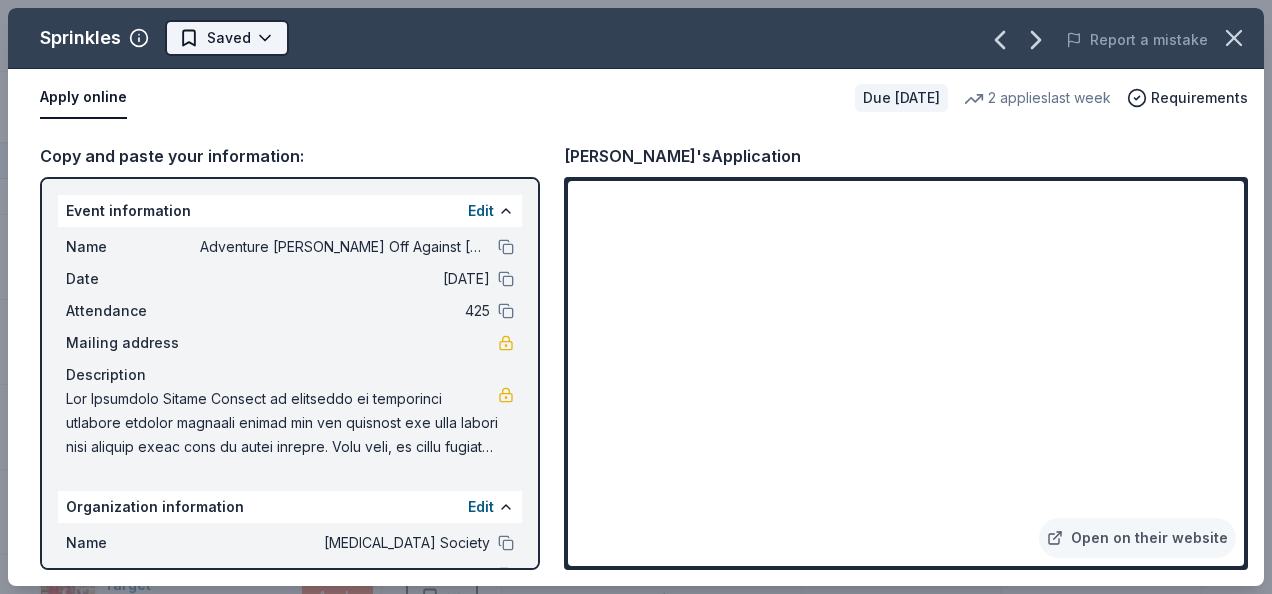 click on "Adventure [PERSON_NAME] Off Against [MEDICAL_DATA]-Fairways For Fighters Track  · 166 Discover $10 in rewards 31 Saved 113 Applied 3 Approved 8 Received Declined Not interested  Approved assets Add donor Export CSV Donor Status Donation Apply method Assignee Notes Blimpie Due [DATE] Apply Saved Food, gift card(s) Phone In person Burger King Due [DATE] Apply Saved Food, gift card(s) Phone In person Carvel Due [DATE] Apply Saved Ice cream products, gift card(s), merchandise  In person Cici's Pizza Due [DATE] Apply Saved Food, gift card(s) Phone In person Columbia Restaurant Due [DATE] Apply Saved Food, gift card(s) Mail Corner Bakery Due [DATE] Apply Saved Corner Bakery Cafe Certificate(s), Freshly Baked Good(s) Website Duck Donuts Due [DATE] Apply Saved Donuts, gift certificate(s) Phone In person [PERSON_NAME] Due [DATE] Apply Saved Food, gift card(s) Phone [US_STATE] Gators Due [DATE] Apply Saved Ticket(s), autographed memorabilia Website [PERSON_NAME]'s Taco Shop Due [DATE]" at bounding box center (636, 297) 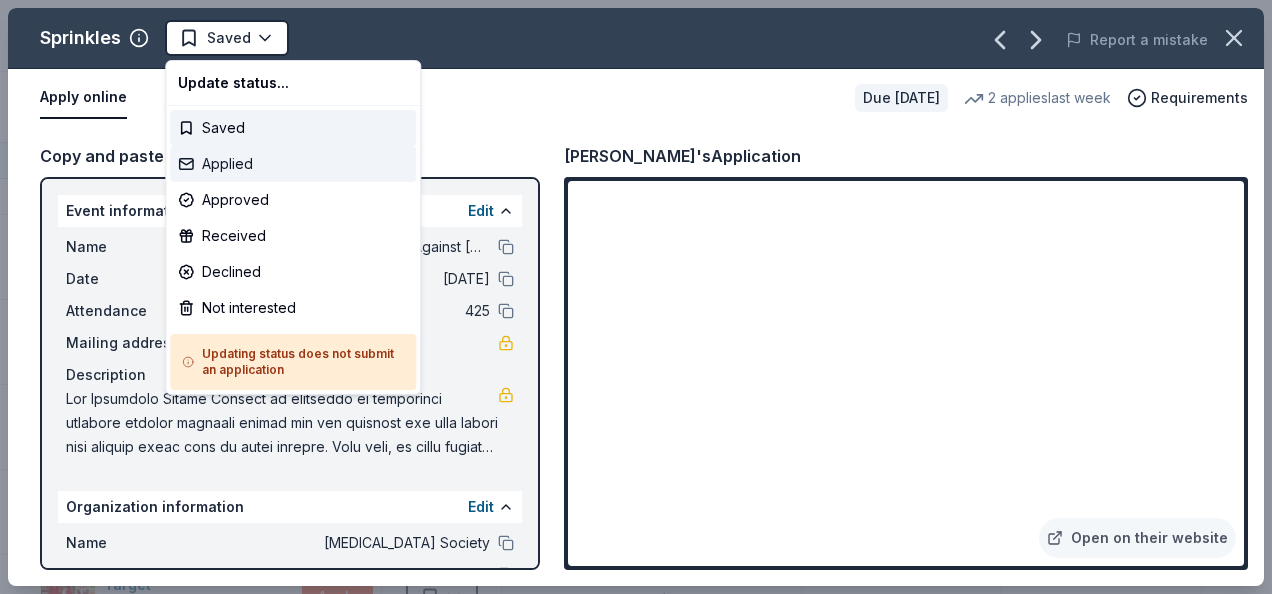click on "Applied" at bounding box center (293, 164) 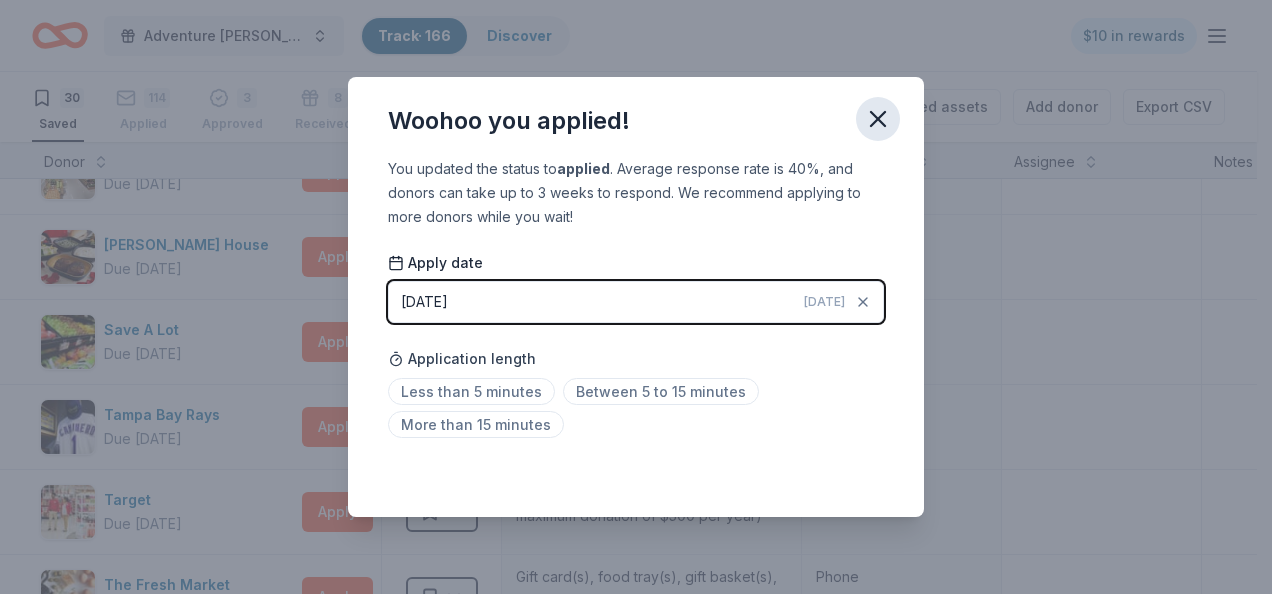 click 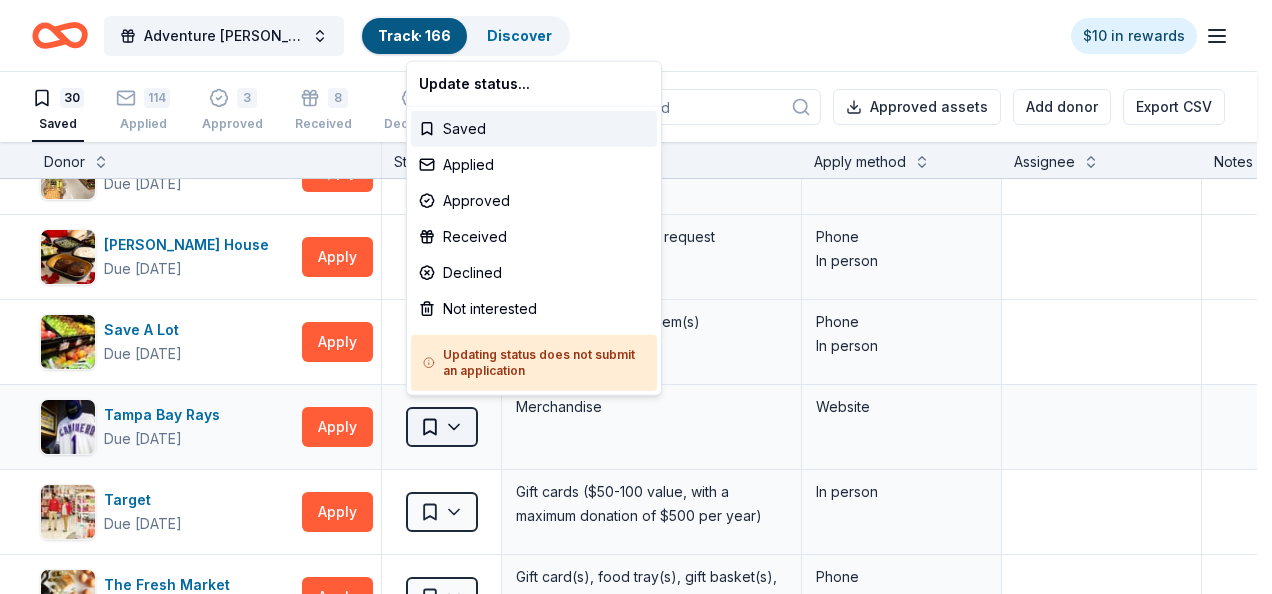 click on "Adventure [PERSON_NAME] Off Against [MEDICAL_DATA]-Fairways For Fighters Track  · 166 Discover $10 in rewards 30 Saved 114 Applied 3 Approved 8 Received Declined Not interested  Approved assets Add donor Export CSV Donor Status Donation Apply method Assignee Notes Blimpie Due [DATE] Apply Saved Food, gift card(s) Phone In person Burger King Due [DATE] Apply Saved Food, gift card(s) Phone In person Carvel Due [DATE] Apply Saved Ice cream products, gift card(s), merchandise  In person Cici's Pizza Due [DATE] Apply Saved Food, gift card(s) Phone In person Columbia Restaurant Due [DATE] Apply Saved Food, gift card(s) Mail Corner Bakery Due [DATE] Apply Saved Corner Bakery Cafe Certificate(s), Freshly Baked Good(s) Website Duck Donuts Due [DATE] Apply Saved Donuts, gift certificate(s) Phone In person [PERSON_NAME] Due [DATE] Apply Saved Food, gift card(s) Phone [US_STATE] Gators Due [DATE] Apply Saved Ticket(s), autographed memorabilia Website [PERSON_NAME]'s Taco Shop Due [DATE]" at bounding box center (636, 297) 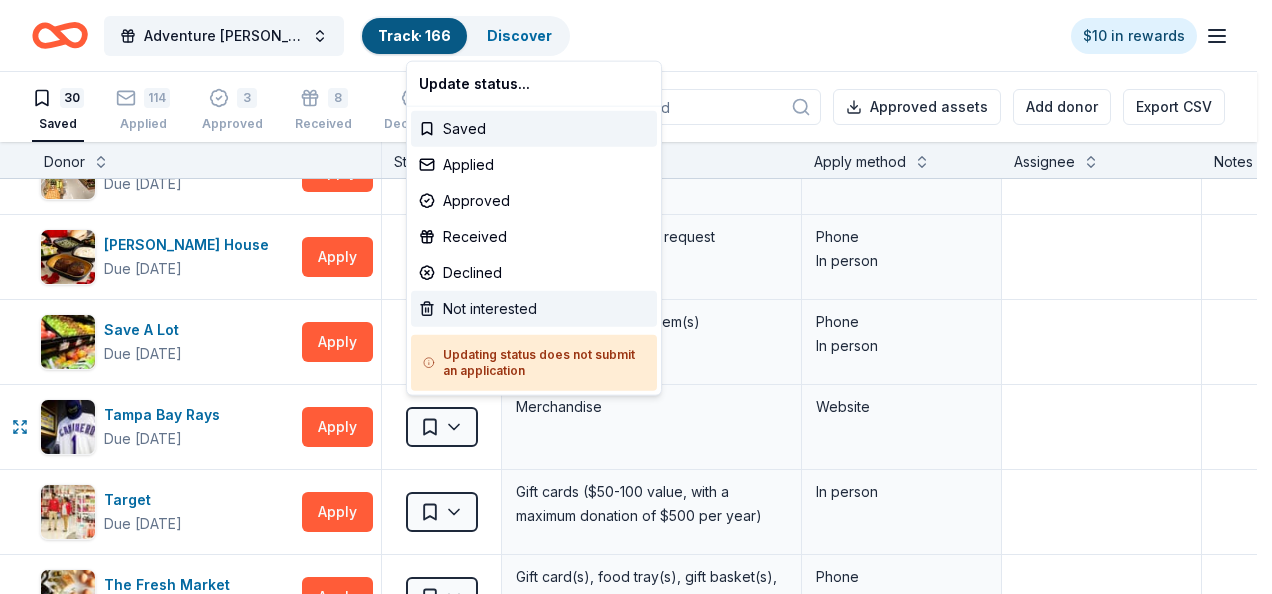 click on "Not interested" at bounding box center (534, 309) 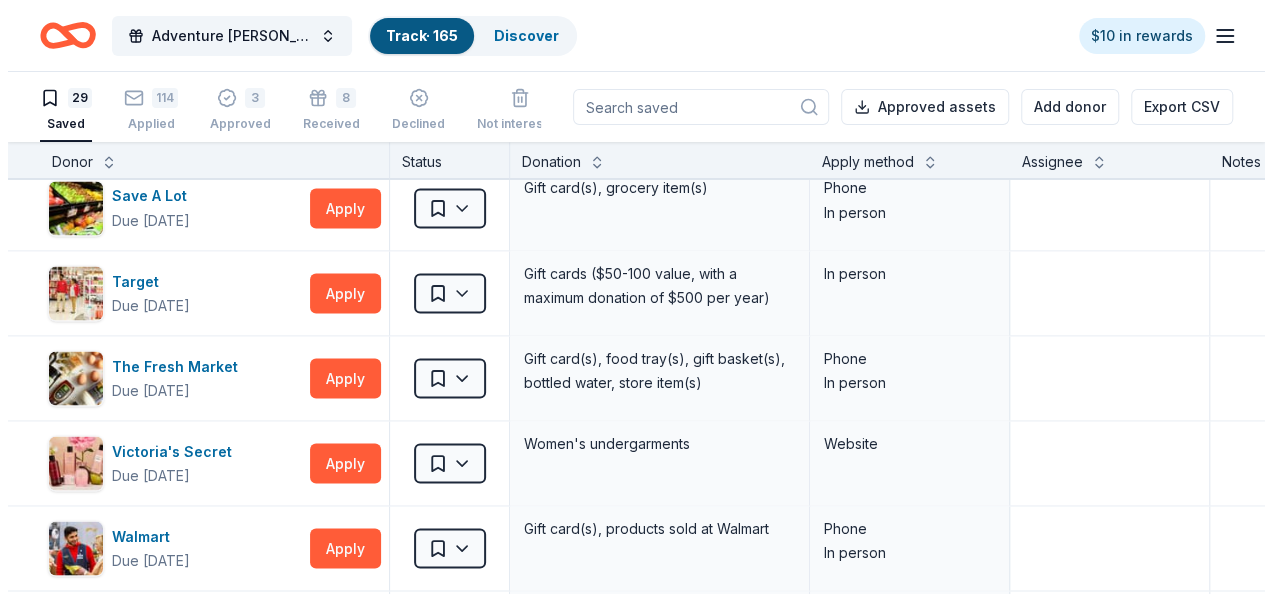 scroll, scrollTop: 1840, scrollLeft: 0, axis: vertical 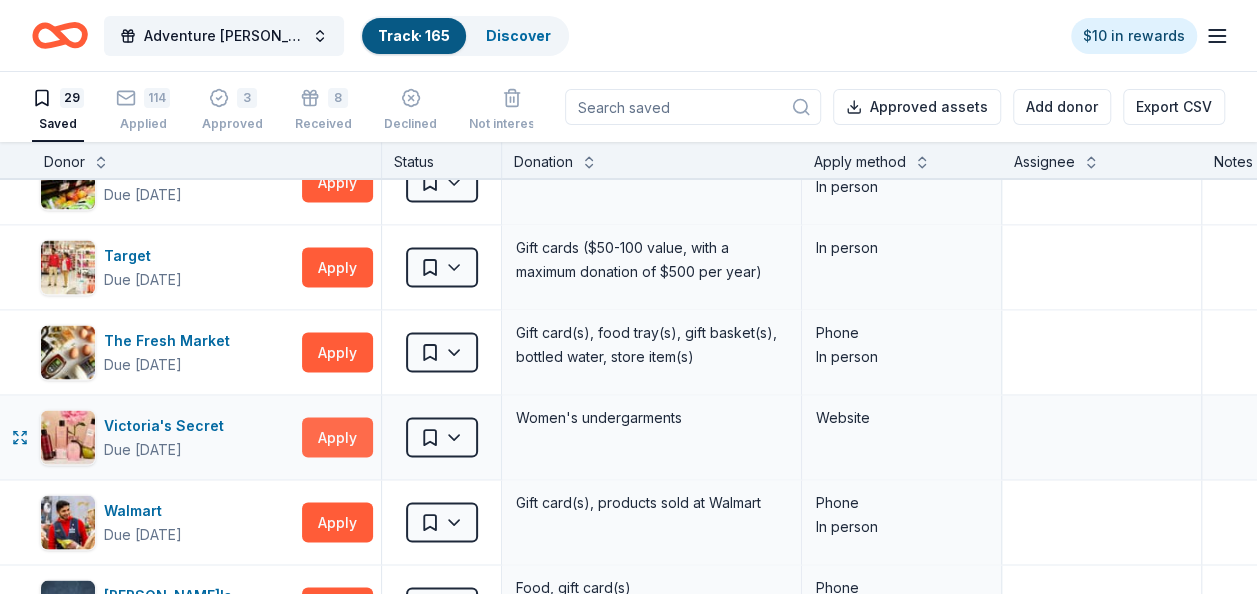 click on "Apply" at bounding box center (337, 437) 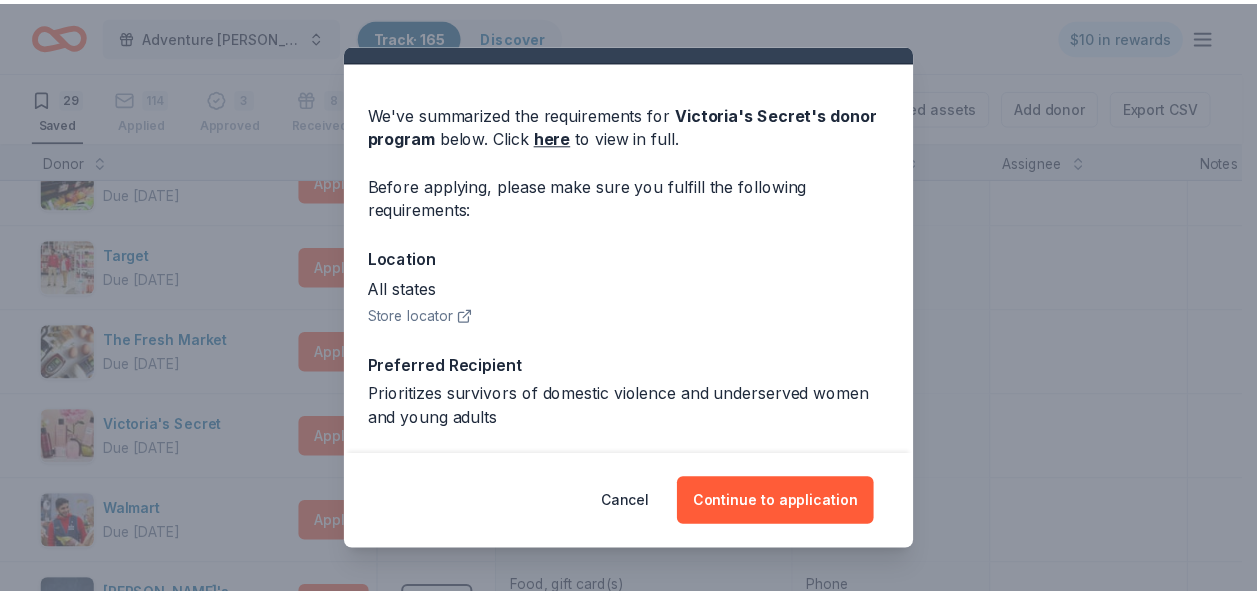 scroll, scrollTop: 80, scrollLeft: 0, axis: vertical 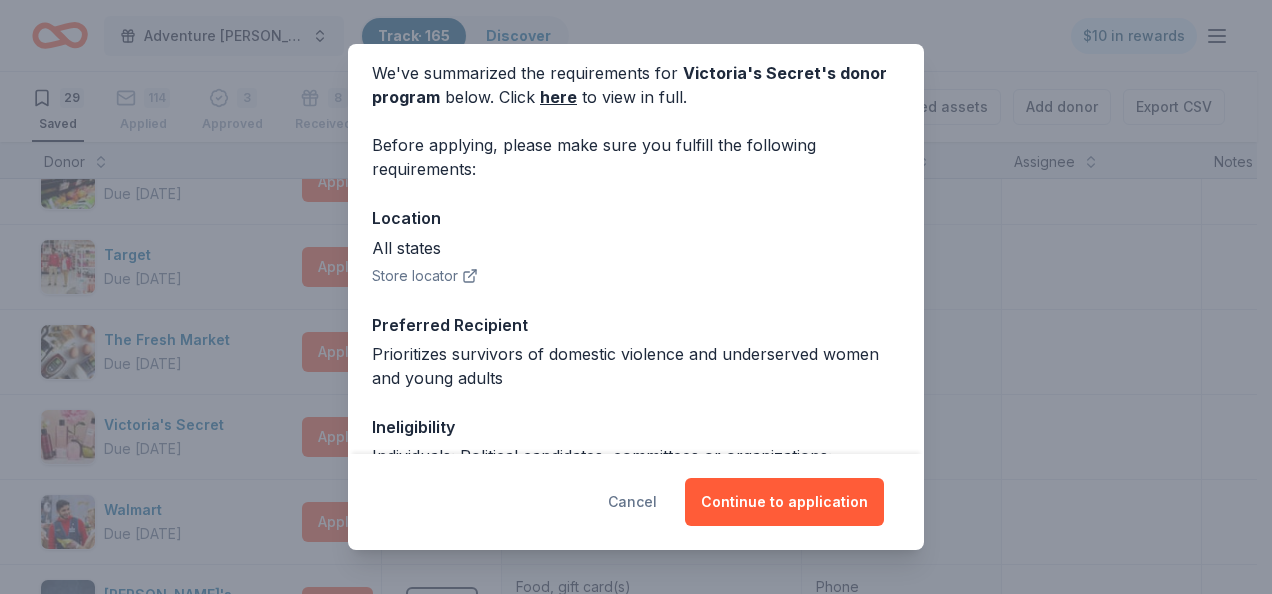 click on "Cancel" at bounding box center [632, 502] 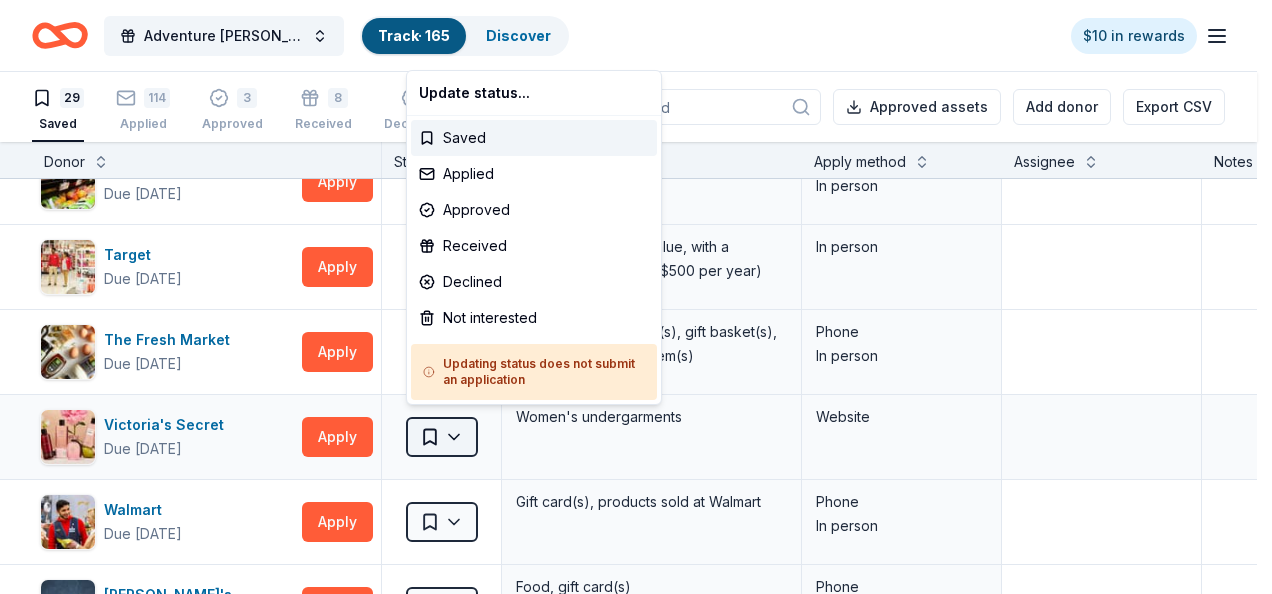 click on "Adventure [PERSON_NAME] Off Against [MEDICAL_DATA]-Fairways For Fighters Track  · 165 Discover $10 in rewards 29 Saved 114 Applied 3 Approved 8 Received Declined Not interested  Approved assets Add donor Export CSV Donor Status Donation Apply method Assignee Notes Blimpie Due [DATE] Apply Saved Food, gift card(s) Phone In person Burger King Due [DATE] Apply Saved Food, gift card(s) Phone In person Carvel Due [DATE] Apply Saved Ice cream products, gift card(s), merchandise  In person Cici's Pizza Due [DATE] Apply Saved Food, gift card(s) Phone In person Columbia Restaurant Due [DATE] Apply Saved Food, gift card(s) Mail Corner Bakery Due [DATE] Apply Saved Corner Bakery Cafe Certificate(s), Freshly Baked Good(s) Website Duck Donuts Due [DATE] Apply Saved Donuts, gift certificate(s) Phone In person [PERSON_NAME] Due [DATE] Apply Saved Food, gift card(s) Phone [US_STATE] Gators Due [DATE] Apply Saved Ticket(s), autographed memorabilia Website [PERSON_NAME]'s Taco Shop Due [DATE]" at bounding box center [636, 297] 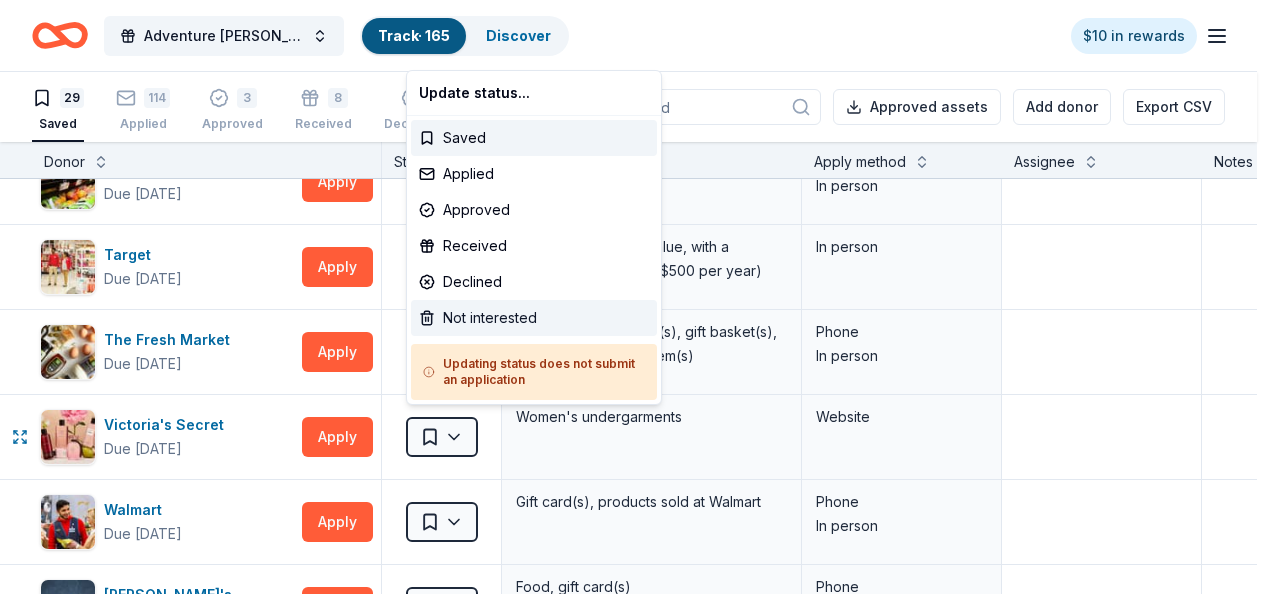 click on "Not interested" at bounding box center (534, 318) 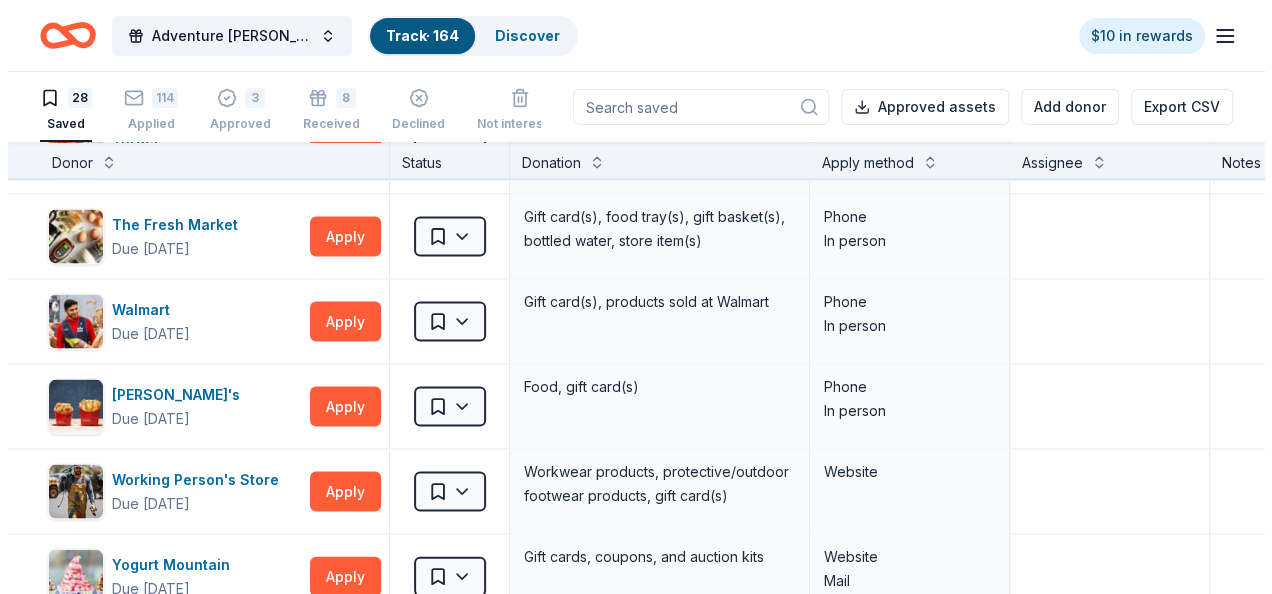 scroll, scrollTop: 1960, scrollLeft: 0, axis: vertical 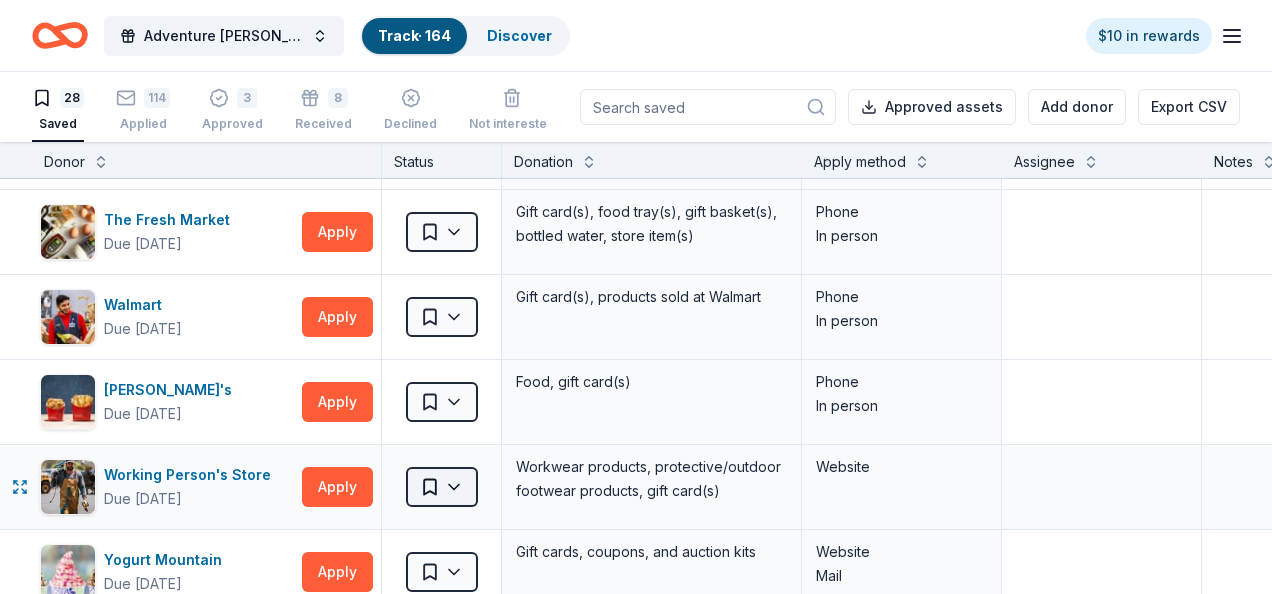 click on "Adventure [PERSON_NAME] Off Against [MEDICAL_DATA]-Fairways For Fighters Track  · 164 Discover $10 in rewards 28 Saved 114 Applied 3 Approved 8 Received Declined Not interested  Approved assets Add donor Export CSV Donor Status Donation Apply method Assignee Notes Blimpie Due [DATE] Apply Saved Food, gift card(s) Phone In person Burger King Due [DATE] Apply Saved Food, gift card(s) Phone In person Carvel Due [DATE] Apply Saved Ice cream products, gift card(s), merchandise  In person Cici's Pizza Due [DATE] Apply Saved Food, gift card(s) Phone In person Columbia Restaurant Due [DATE] Apply Saved Food, gift card(s) Mail Corner Bakery Due [DATE] Apply Saved Corner Bakery Cafe Certificate(s), Freshly Baked Good(s) Website Duck Donuts Due [DATE] Apply Saved Donuts, gift certificate(s) Phone In person [PERSON_NAME] Due [DATE] Apply Saved Food, gift card(s) Phone [US_STATE] Gators Due [DATE] Apply Saved Ticket(s), autographed memorabilia Website [PERSON_NAME]'s Taco Shop Due [DATE]" at bounding box center [636, 297] 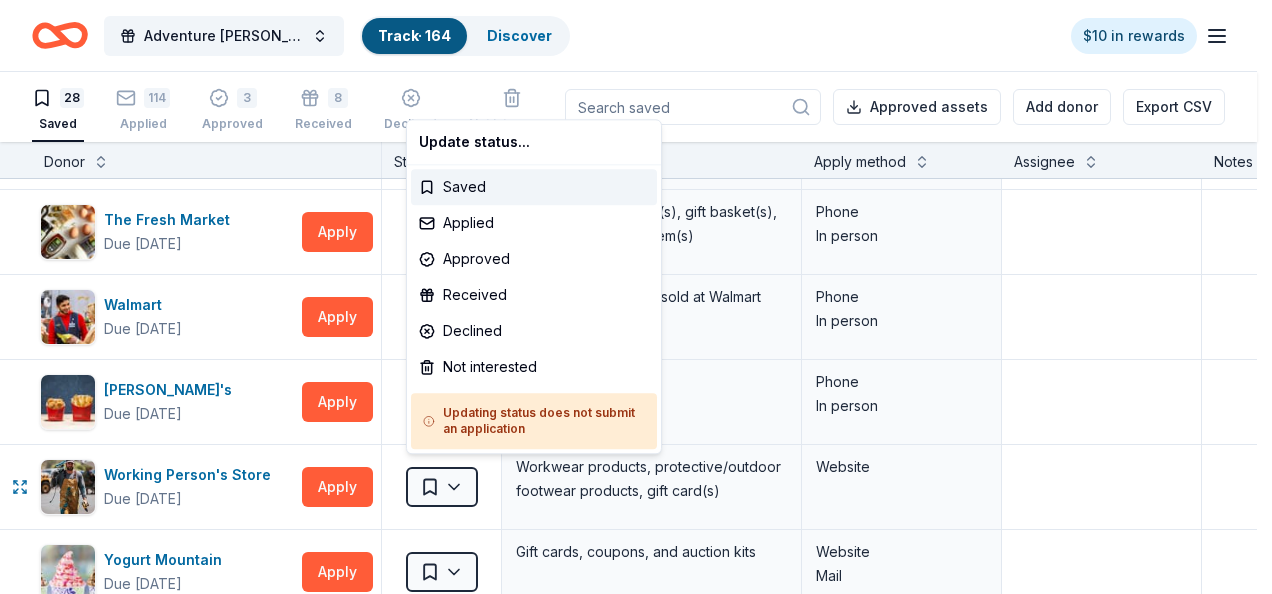click on "Adventure [PERSON_NAME] Off Against [MEDICAL_DATA]-Fairways For Fighters Track  · 164 Discover $10 in rewards 28 Saved 114 Applied 3 Approved 8 Received Declined Not interested  Approved assets Add donor Export CSV Donor Status Donation Apply method Assignee Notes Blimpie Due [DATE] Apply Saved Food, gift card(s) Phone In person Burger King Due [DATE] Apply Saved Food, gift card(s) Phone In person Carvel Due [DATE] Apply Saved Ice cream products, gift card(s), merchandise  In person Cici's Pizza Due [DATE] Apply Saved Food, gift card(s) Phone In person Columbia Restaurant Due [DATE] Apply Saved Food, gift card(s) Mail Corner Bakery Due [DATE] Apply Saved Corner Bakery Cafe Certificate(s), Freshly Baked Good(s) Website Duck Donuts Due [DATE] Apply Saved Donuts, gift certificate(s) Phone In person [PERSON_NAME] Due [DATE] Apply Saved Food, gift card(s) Phone [US_STATE] Gators Due [DATE] Apply Saved Ticket(s), autographed memorabilia Website [PERSON_NAME]'s Taco Shop Due [DATE]" at bounding box center [636, 297] 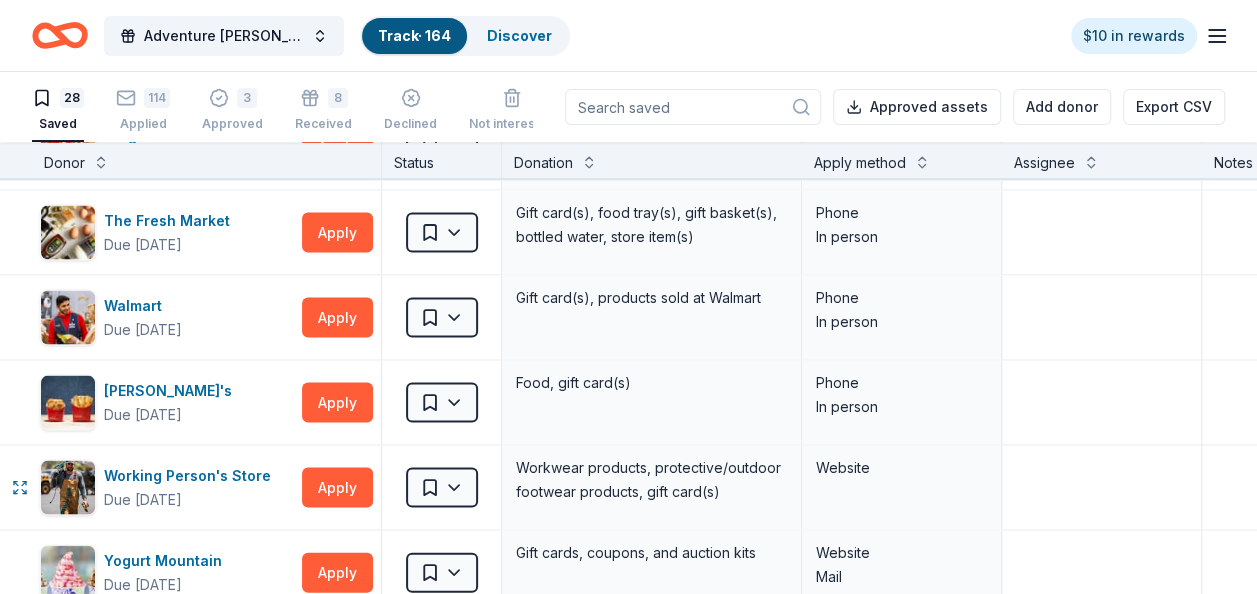 click on "Apply" at bounding box center (337, 487) 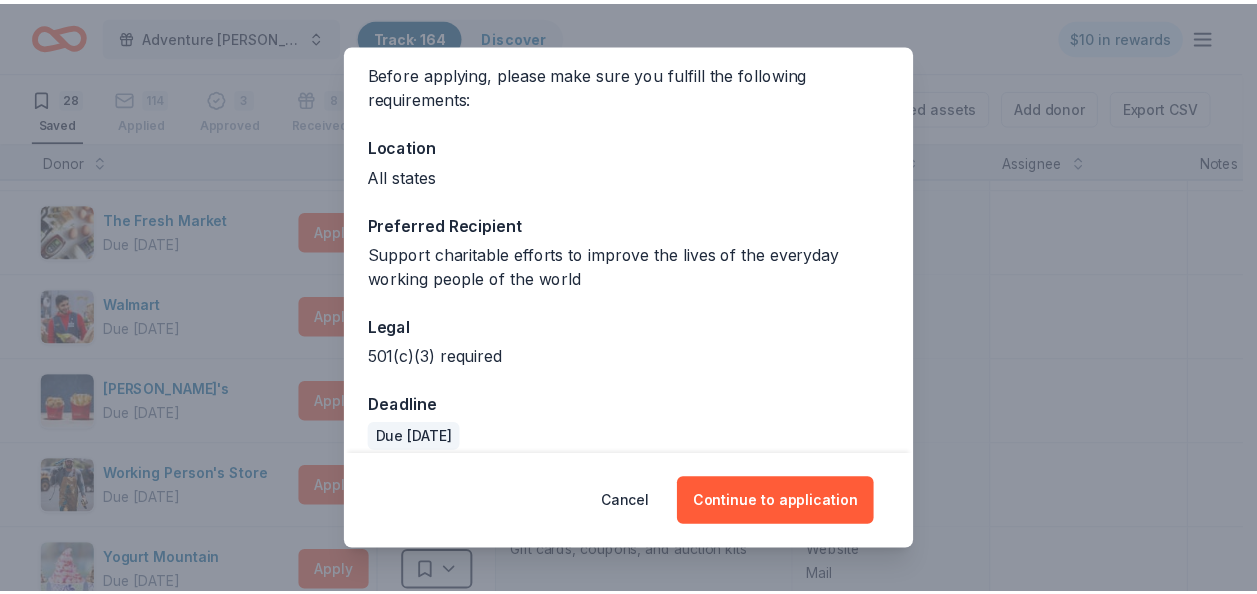 scroll, scrollTop: 160, scrollLeft: 0, axis: vertical 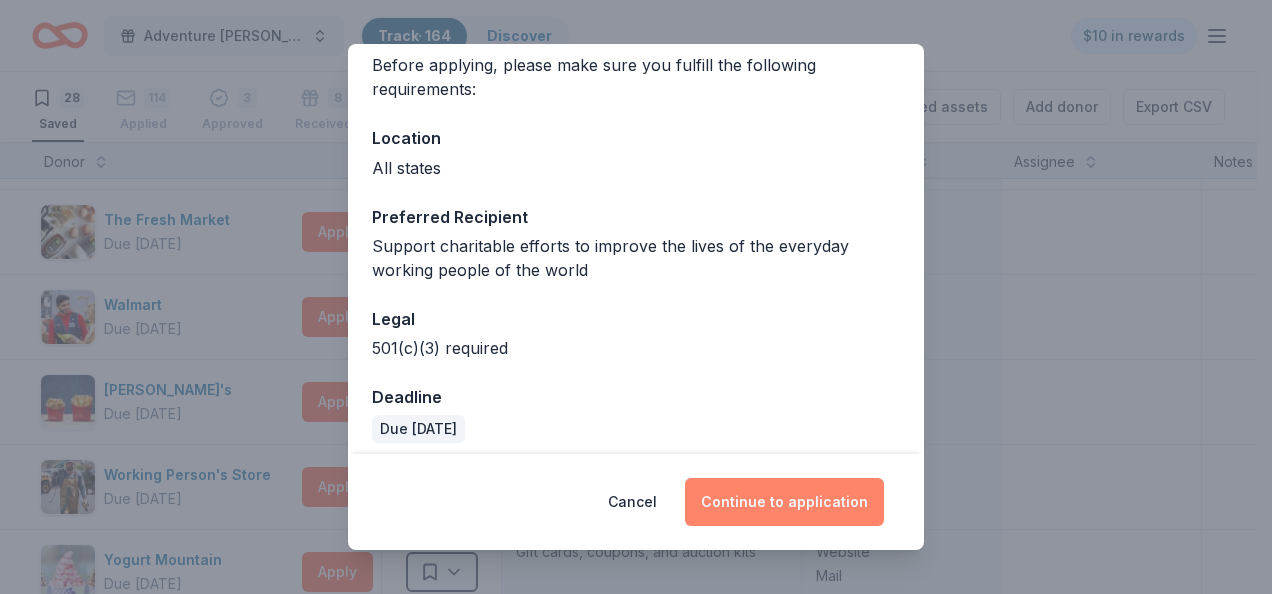 click on "Continue to application" at bounding box center (784, 502) 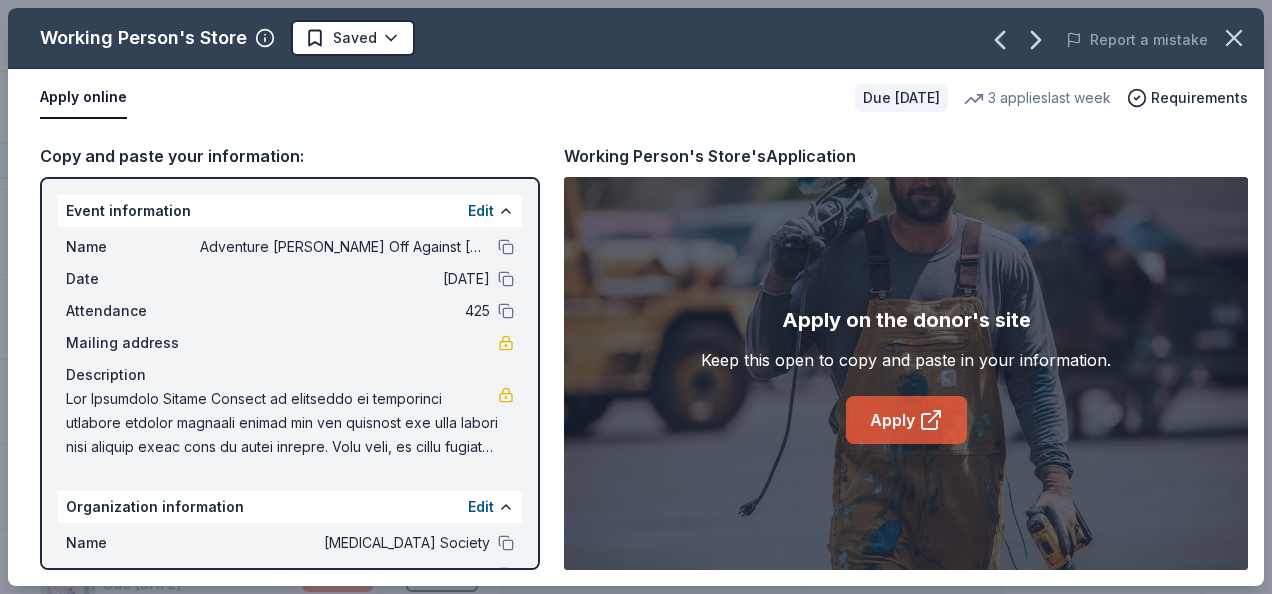 click on "Apply" at bounding box center [906, 420] 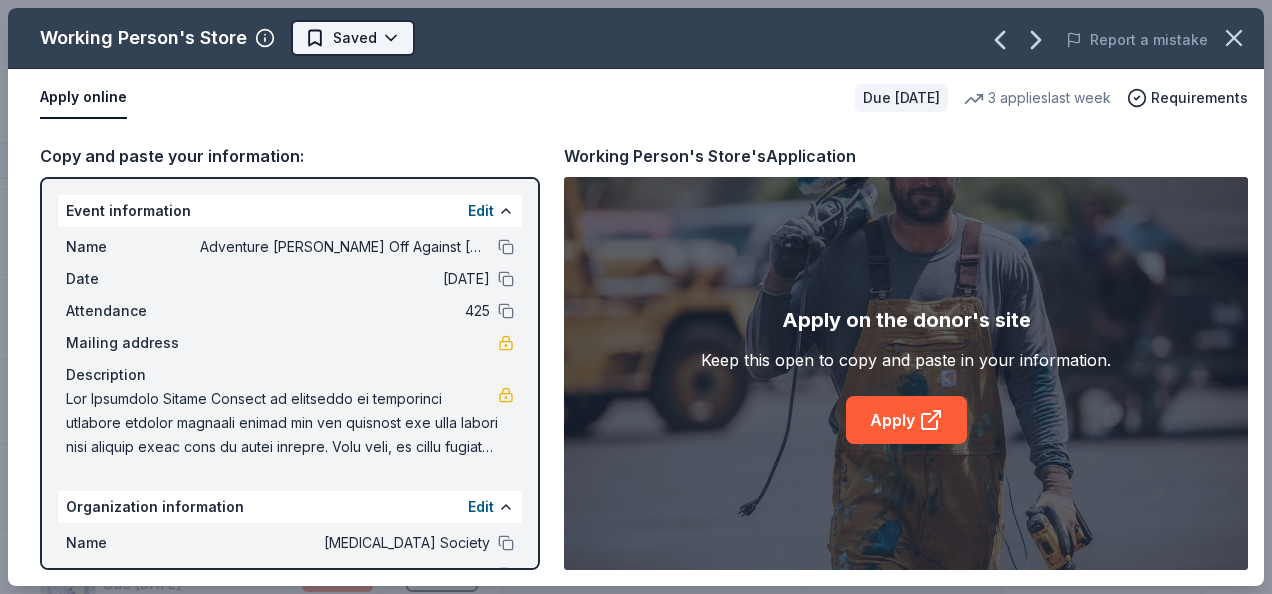 click on "Adventure [PERSON_NAME] Off Against [MEDICAL_DATA]-Fairways For Fighters Track  · 164 Discover $10 in rewards 28 Saved 114 Applied 3 Approved 8 Received Declined Not interested  Approved assets Add donor Export CSV Donor Status Donation Apply method Assignee Notes Blimpie Due [DATE] Apply Saved Food, gift card(s) Phone In person Burger King Due [DATE] Apply Saved Food, gift card(s) Phone In person Carvel Due [DATE] Apply Saved Ice cream products, gift card(s), merchandise  In person Cici's Pizza Due [DATE] Apply Saved Food, gift card(s) Phone In person Columbia Restaurant Due [DATE] Apply Saved Food, gift card(s) Mail Corner Bakery Due [DATE] Apply Saved Corner Bakery Cafe Certificate(s), Freshly Baked Good(s) Website Duck Donuts Due [DATE] Apply Saved Donuts, gift certificate(s) Phone In person [PERSON_NAME] Due [DATE] Apply Saved Food, gift card(s) Phone [US_STATE] Gators Due [DATE] Apply Saved Ticket(s), autographed memorabilia Website [PERSON_NAME]'s Taco Shop Due [DATE]" at bounding box center (636, 297) 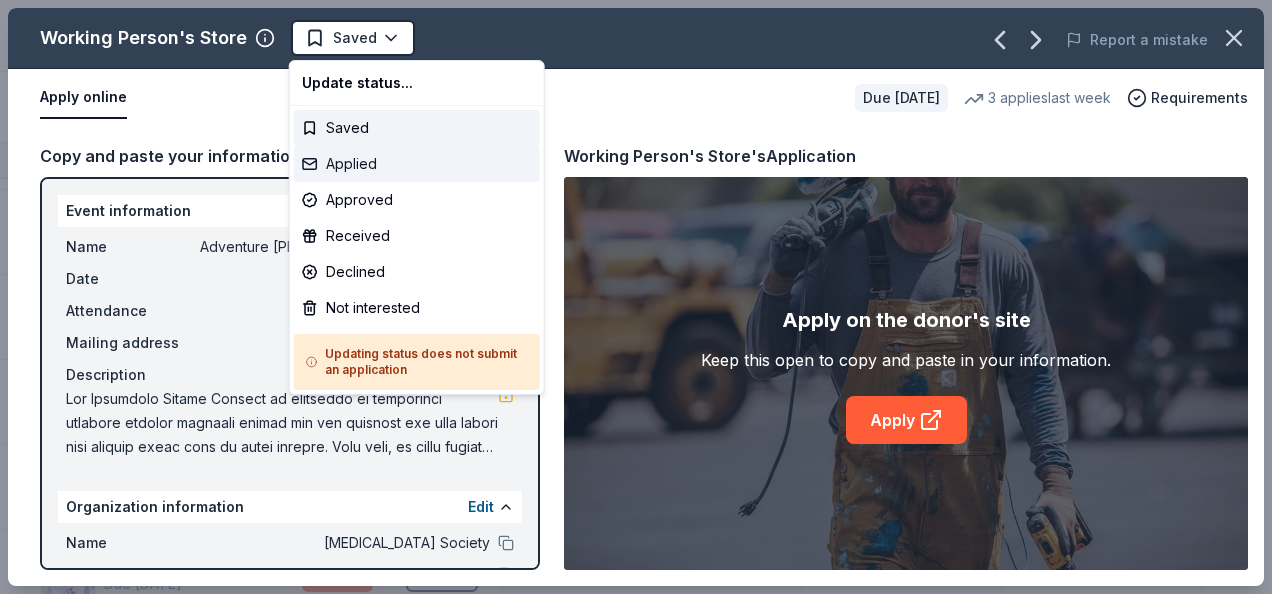 click on "Applied" at bounding box center (417, 164) 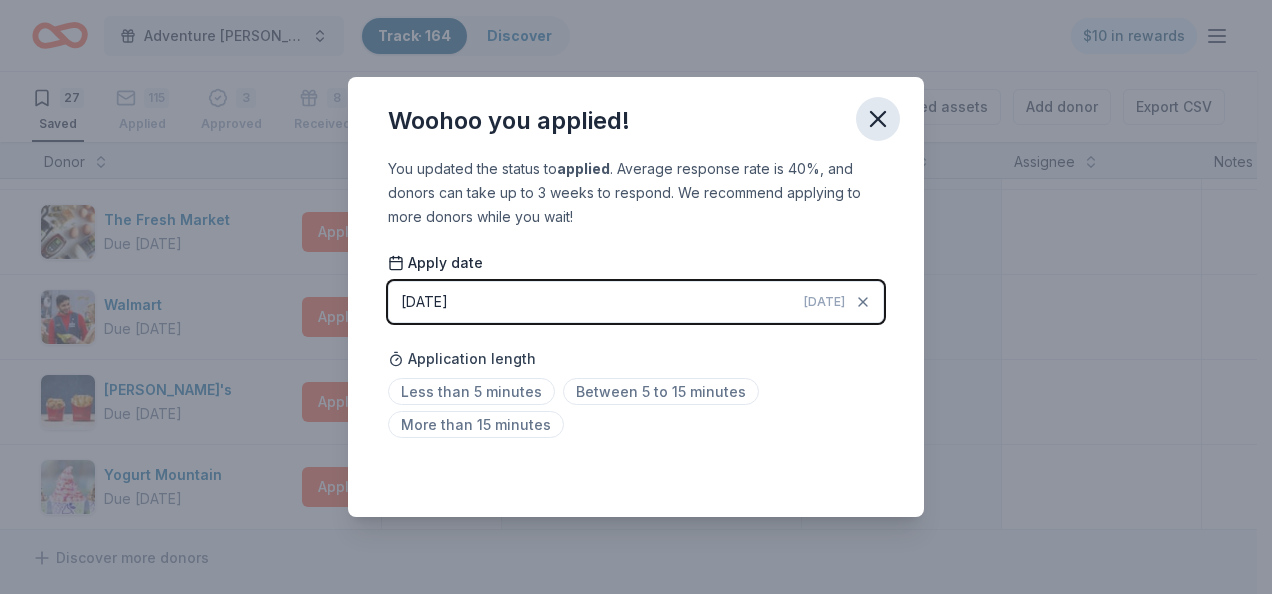 click 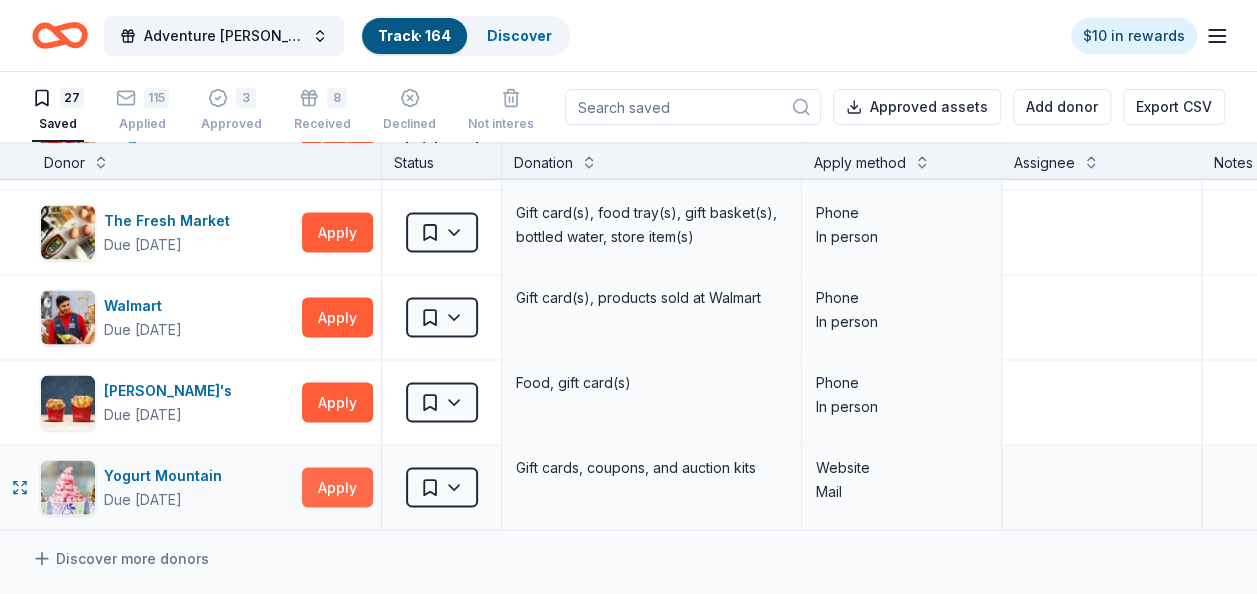 click on "Apply" at bounding box center (337, 487) 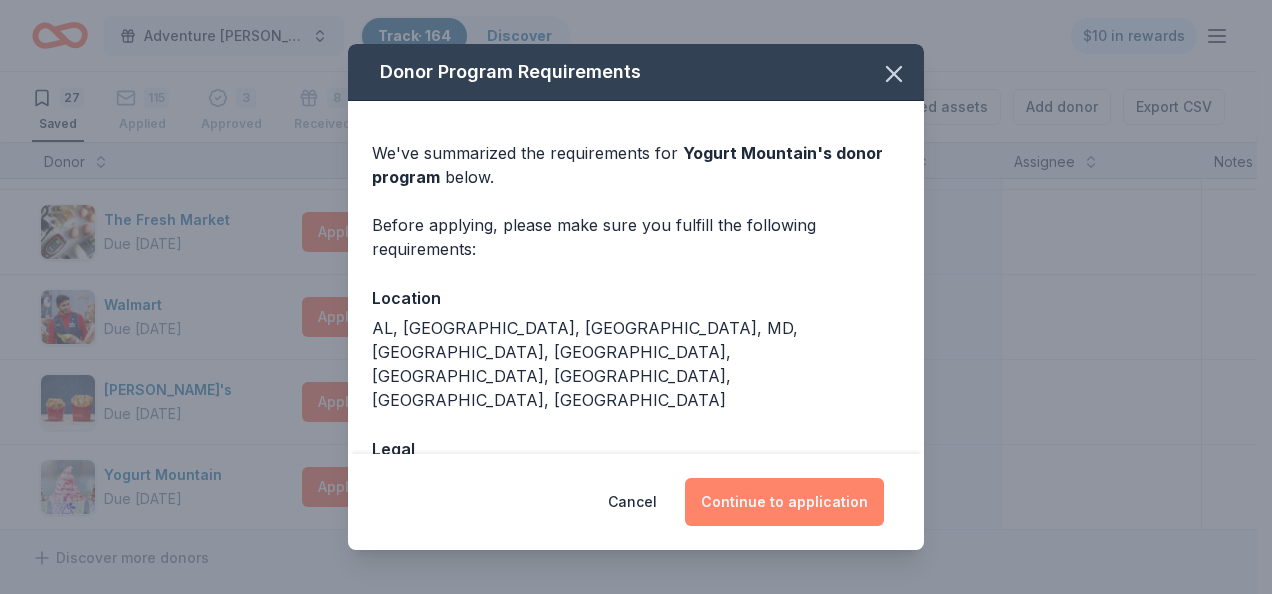 click on "Continue to application" at bounding box center [784, 502] 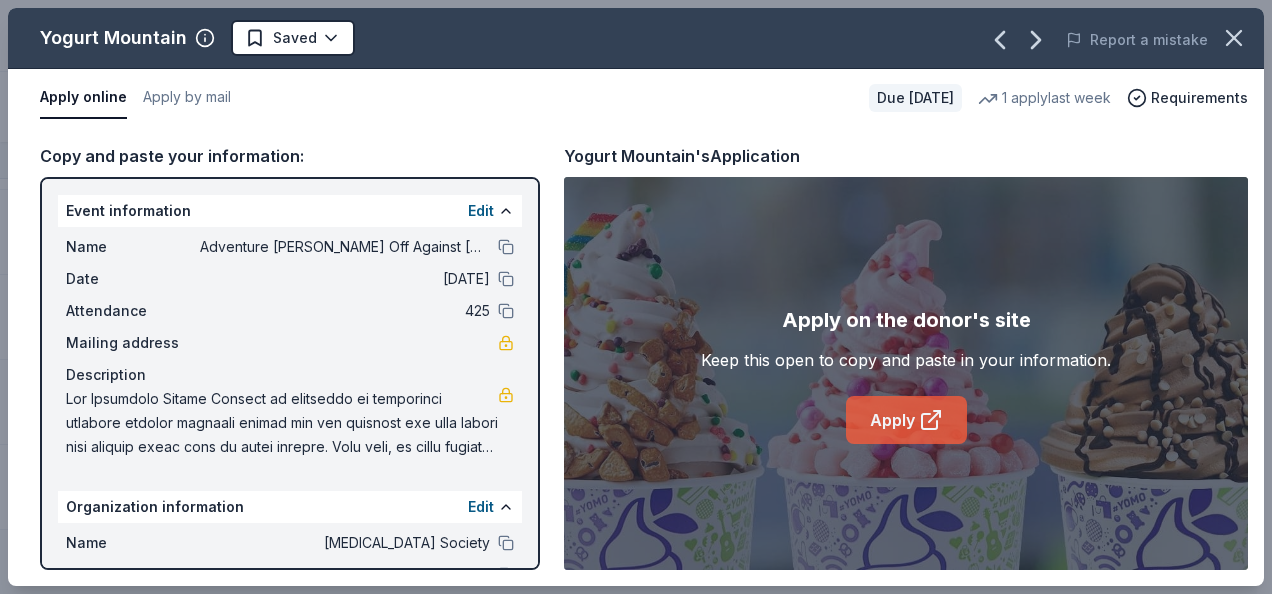 click on "Apply" at bounding box center (906, 420) 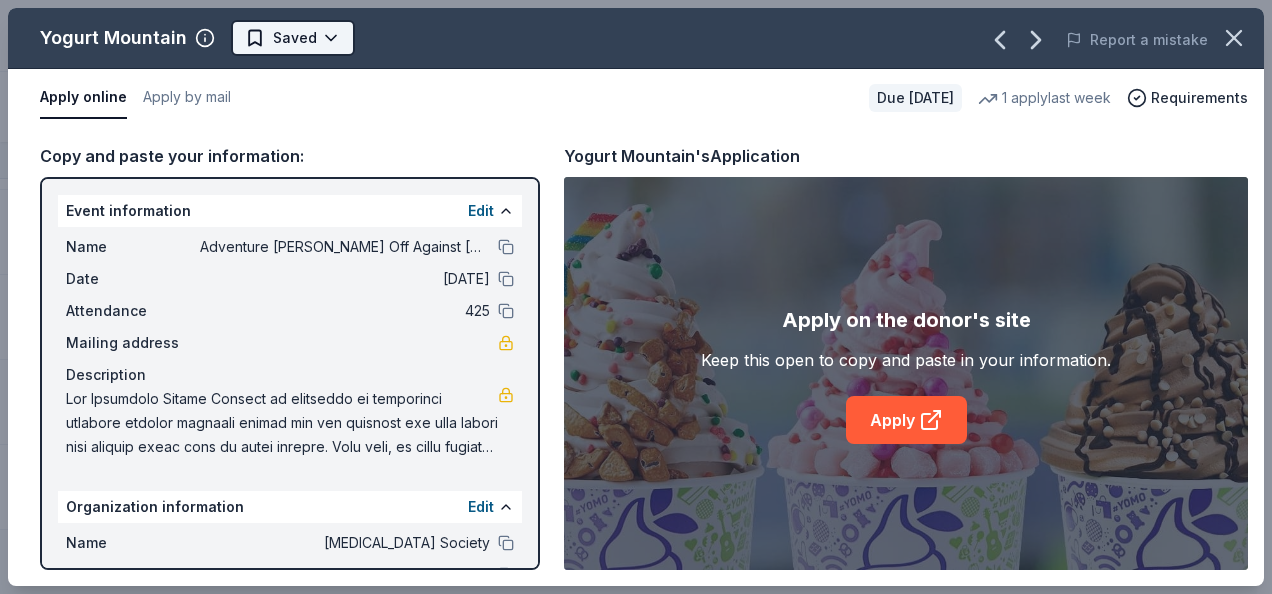 click on "Adventure [PERSON_NAME] Off Against [MEDICAL_DATA]-Fairways For Fighters Track  · 164 Discover $10 in rewards 27 Saved 115 Applied 3 Approved 8 Received Declined Not interested  Approved assets Add donor Export CSV Donor Status Donation Apply method Assignee Notes Blimpie Due [DATE] Apply Saved Food, gift card(s) Phone In person Burger King Due [DATE] Apply Saved Food, gift card(s) Phone In person Carvel Due [DATE] Apply Saved Ice cream products, gift card(s), merchandise  In person Cici's Pizza Due [DATE] Apply Saved Food, gift card(s) Phone In person Columbia Restaurant Due [DATE] Apply Saved Food, gift card(s) Mail Corner Bakery Due [DATE] Apply Saved Corner Bakery Cafe Certificate(s), Freshly Baked Good(s) Website Duck Donuts Due [DATE] Apply Saved Donuts, gift certificate(s) Phone In person [PERSON_NAME] Due [DATE] Apply Saved Food, gift card(s) Phone [US_STATE] Gators Due [DATE] Apply Saved Ticket(s), autographed memorabilia Website [PERSON_NAME]'s Taco Shop Due [DATE]" at bounding box center (636, 297) 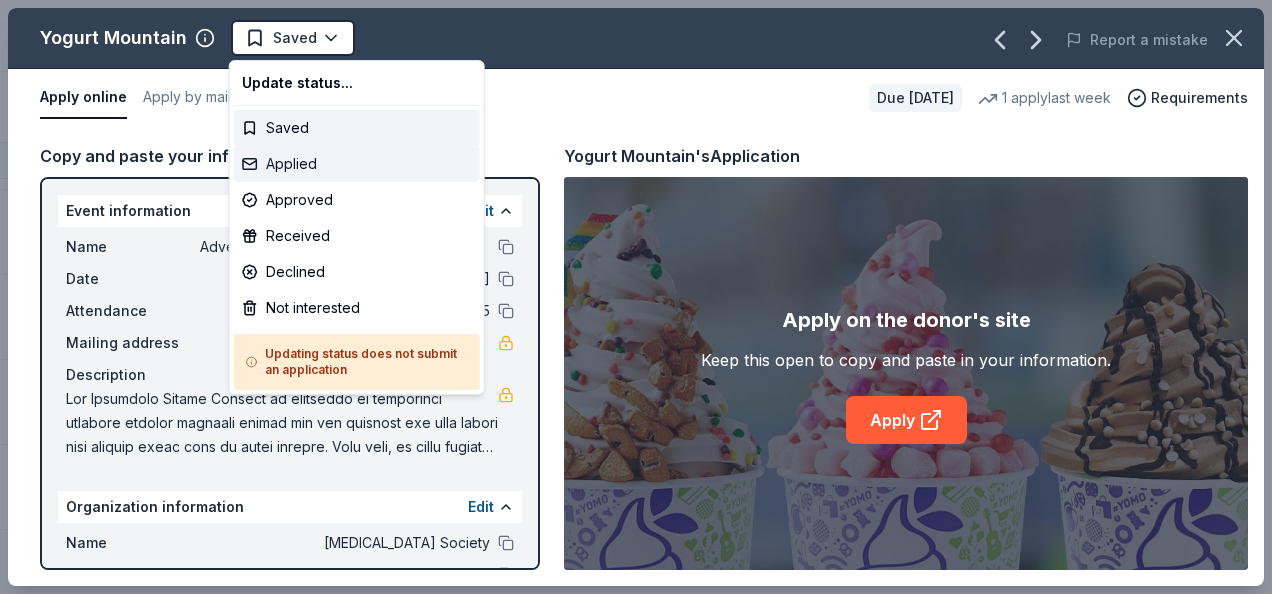 click on "Applied" at bounding box center [357, 164] 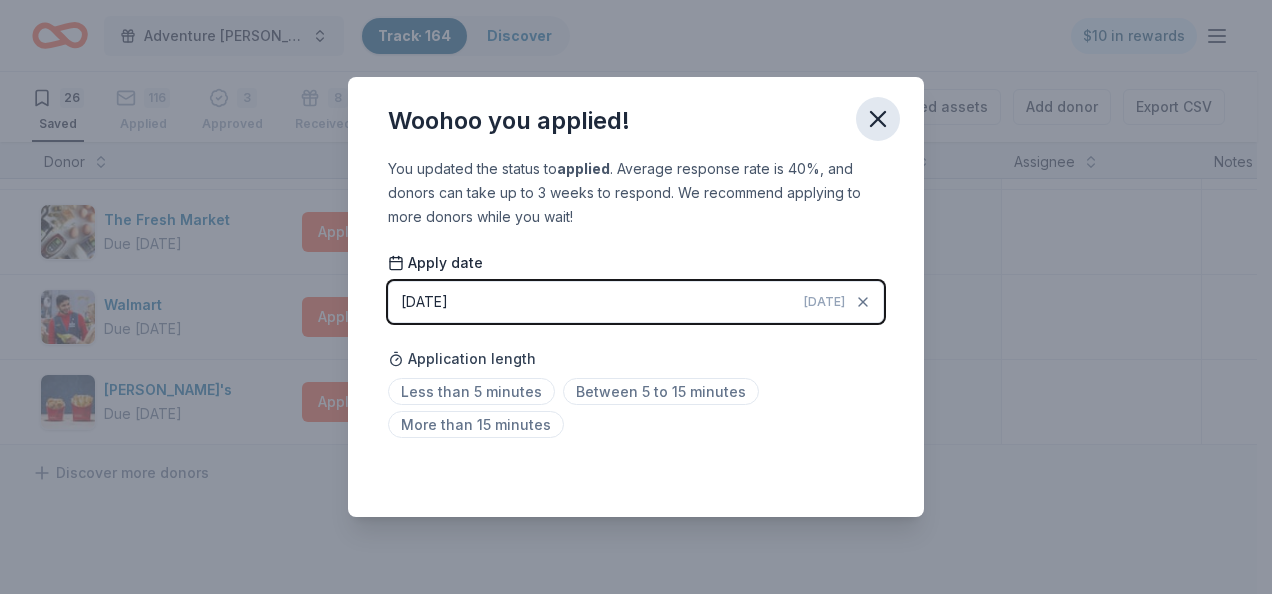 click 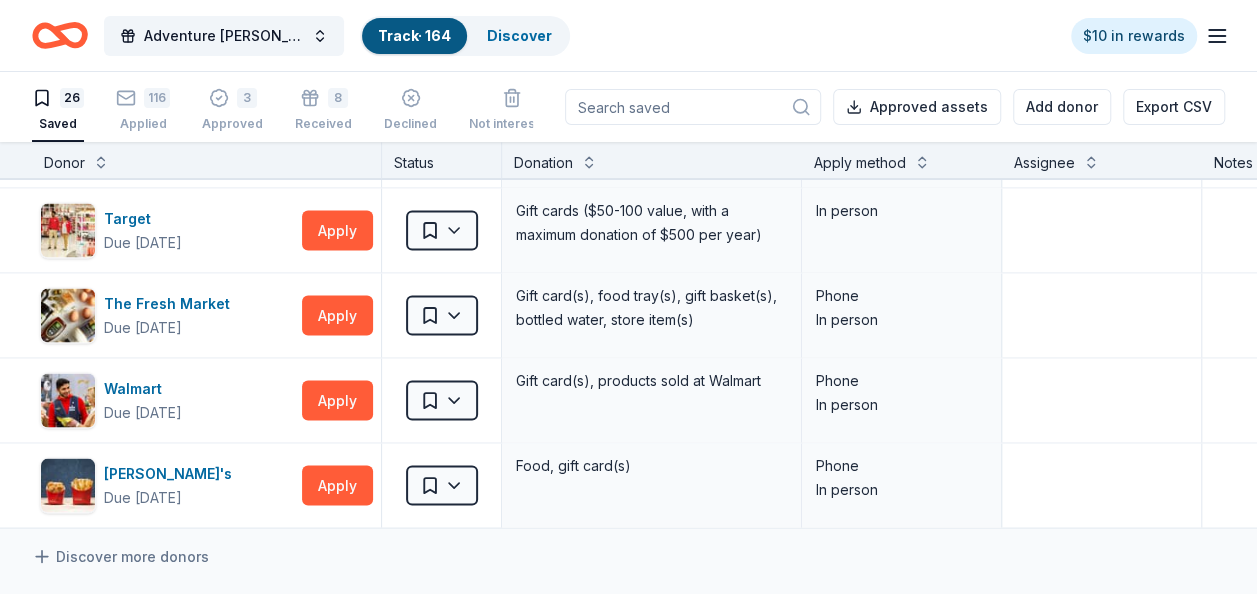 scroll, scrollTop: 1840, scrollLeft: 0, axis: vertical 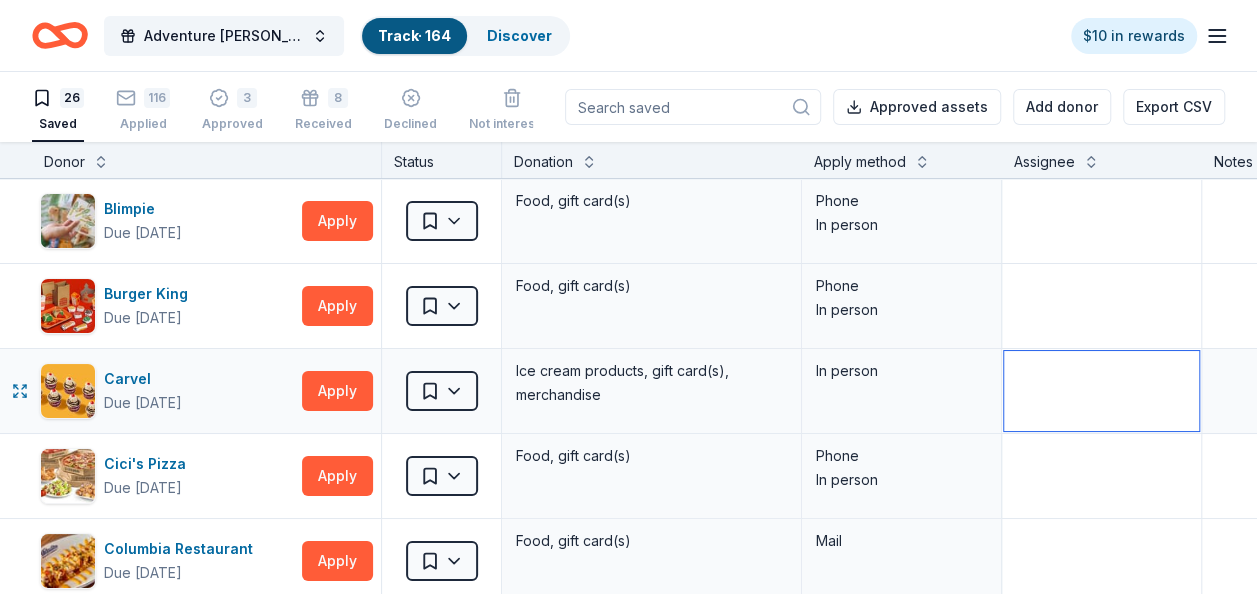 click at bounding box center [1101, 391] 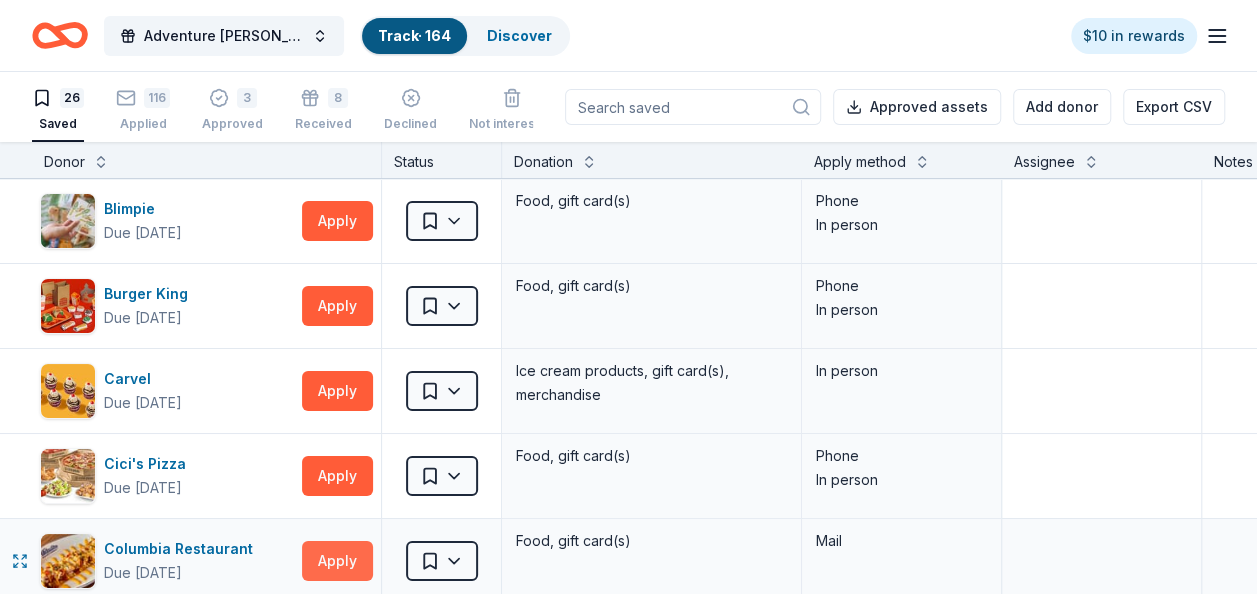 click on "Apply" at bounding box center [337, 561] 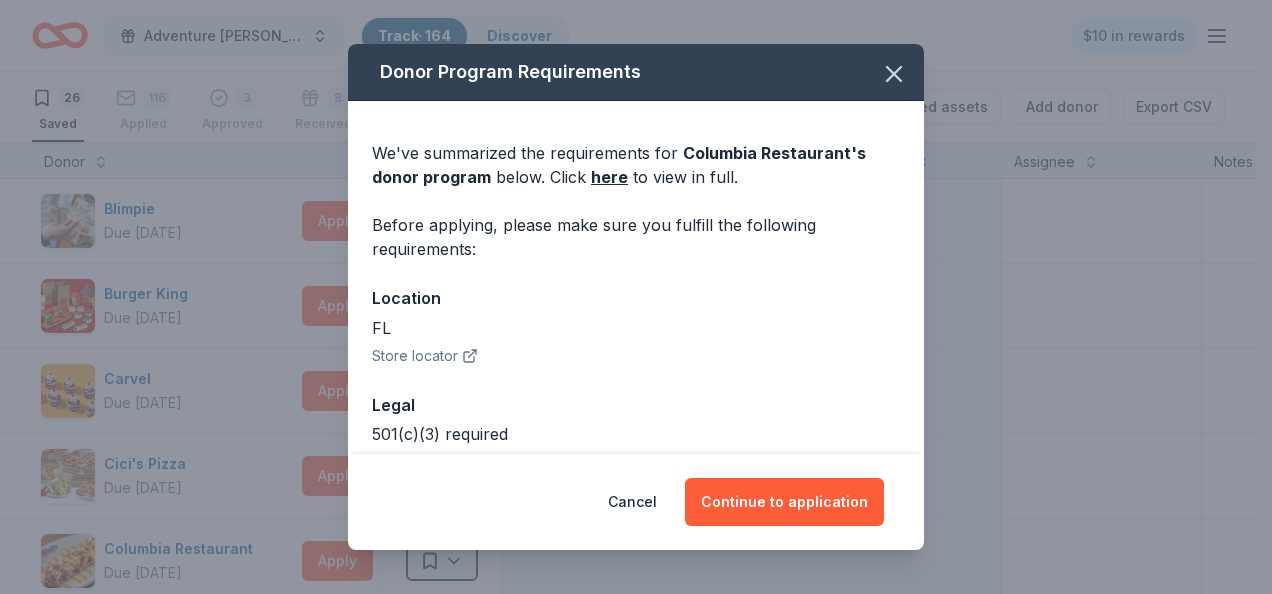 click on "Store locator" at bounding box center [425, 356] 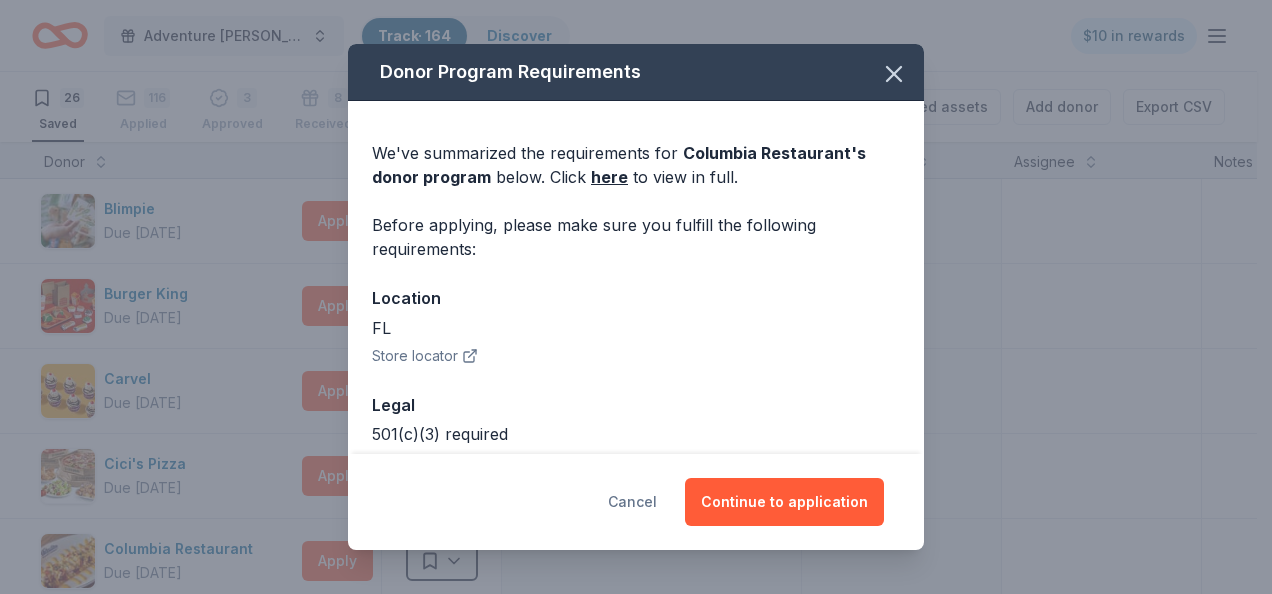 click on "Cancel" at bounding box center [632, 502] 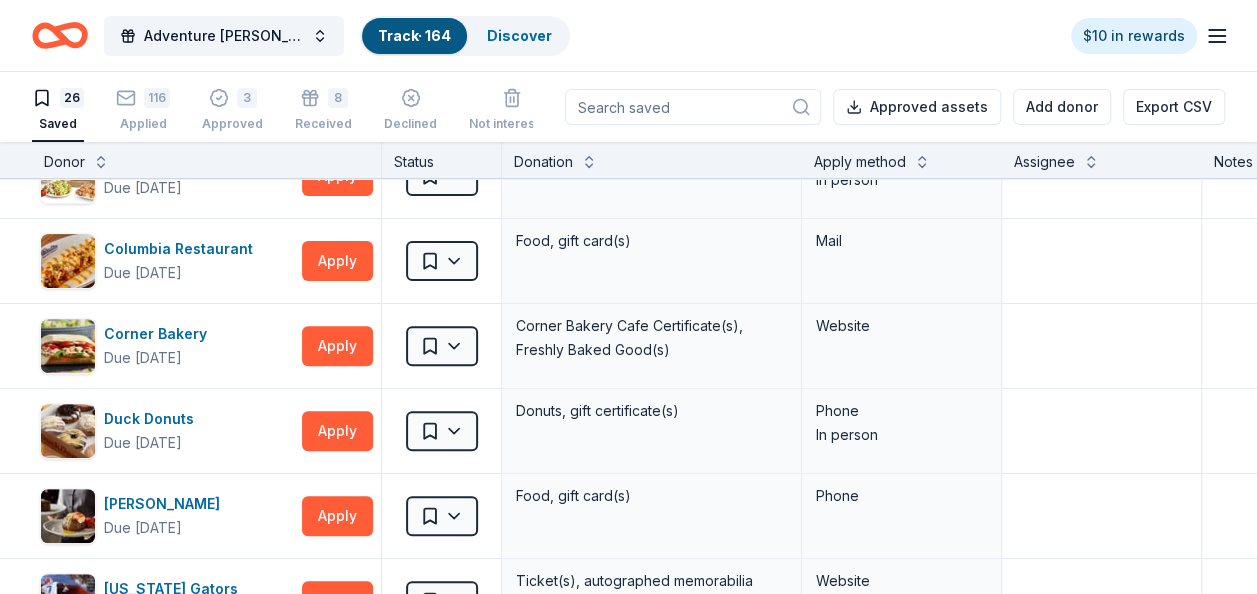 scroll, scrollTop: 320, scrollLeft: 0, axis: vertical 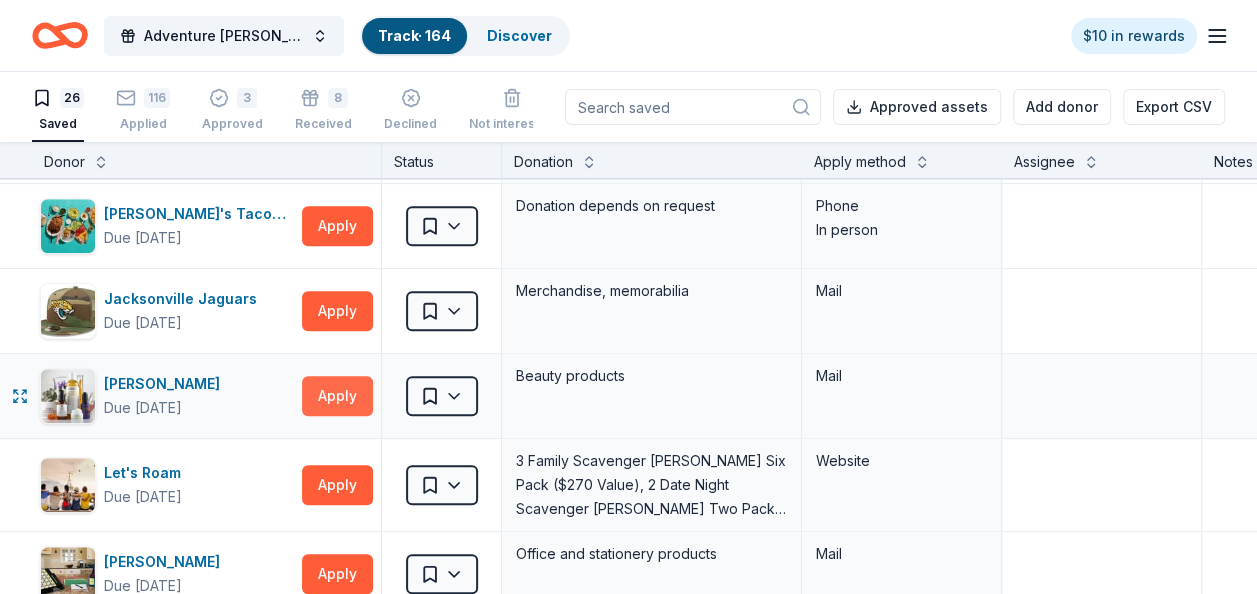 click on "Apply" at bounding box center (337, 396) 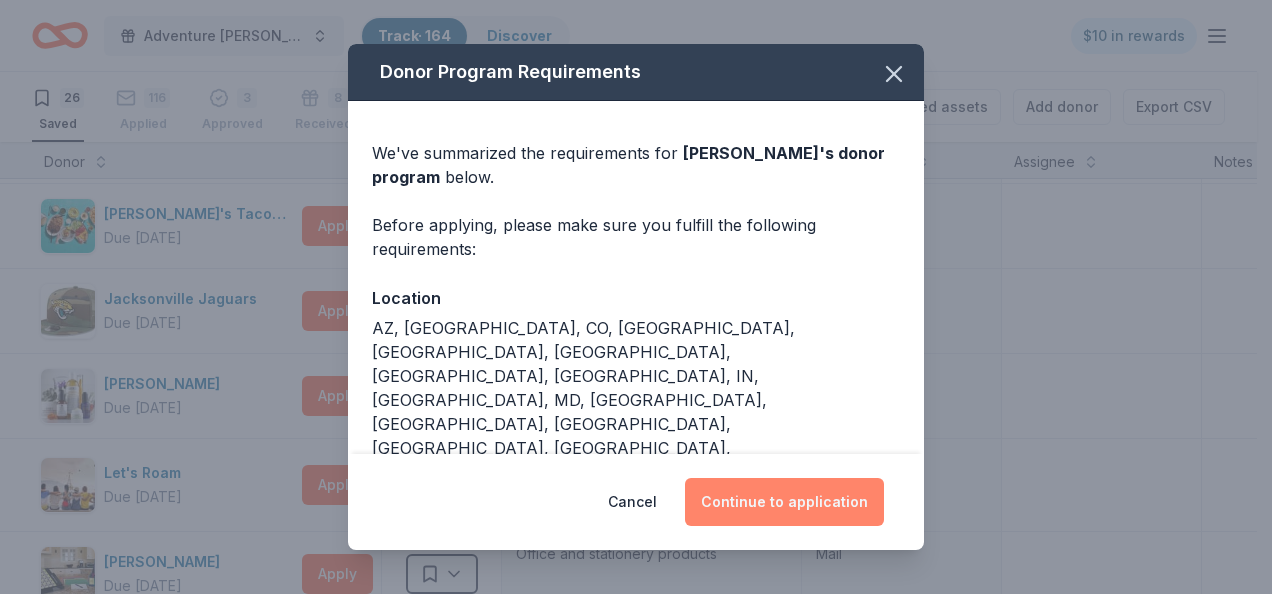 click on "Continue to application" at bounding box center [784, 502] 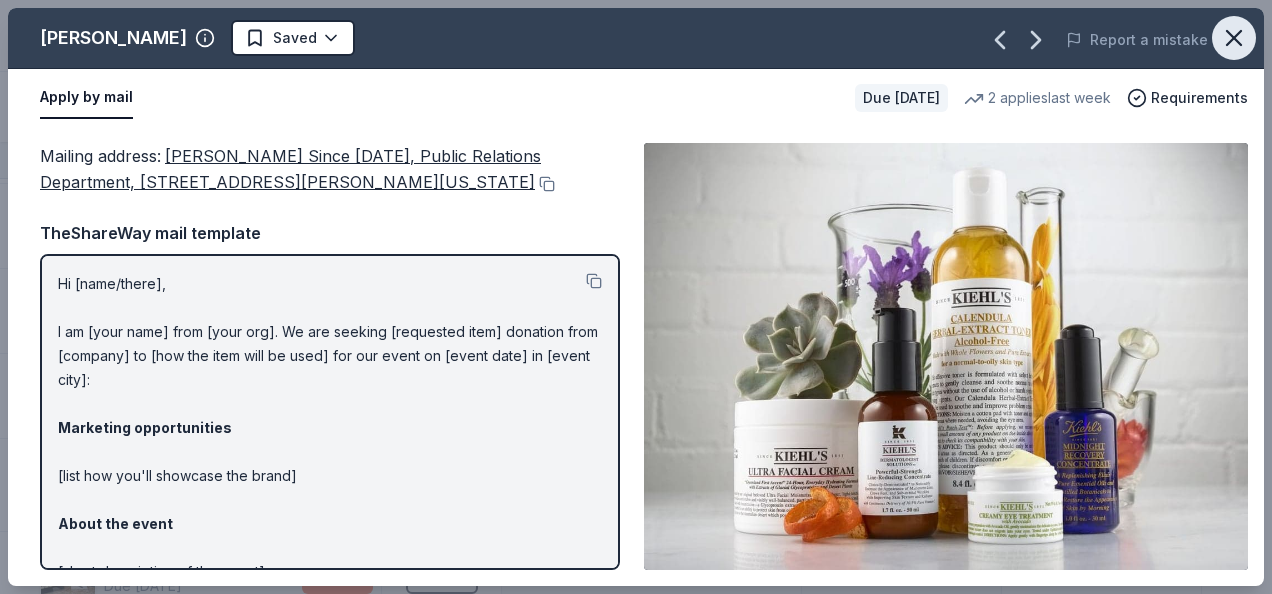 click 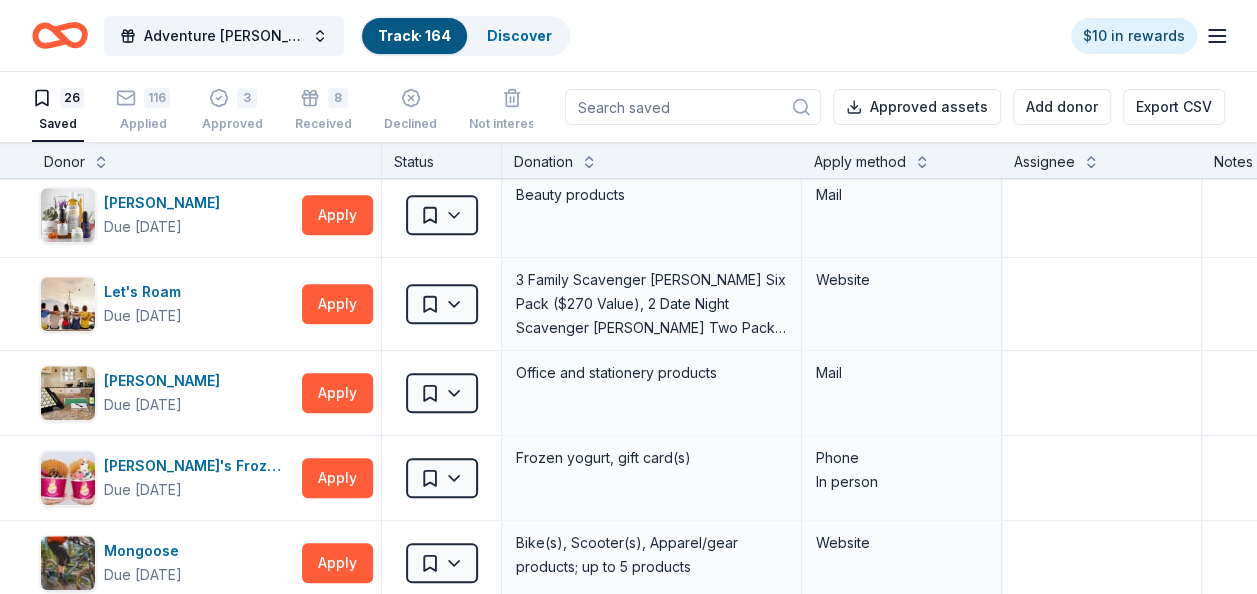 scroll, scrollTop: 960, scrollLeft: 0, axis: vertical 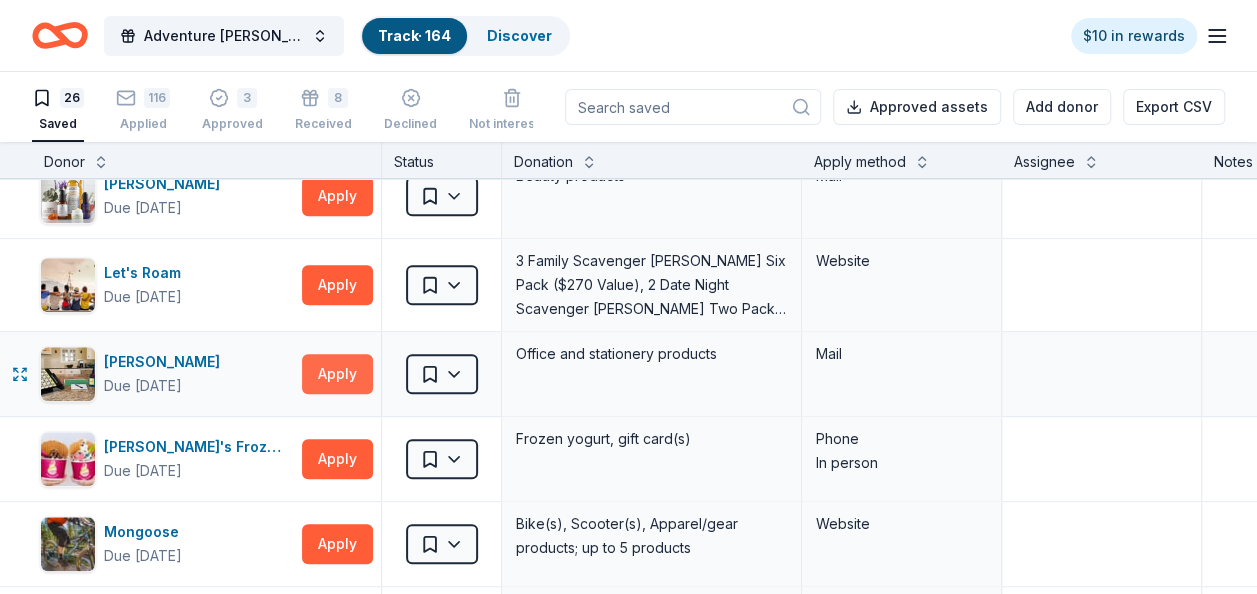 click on "Apply" at bounding box center (337, 374) 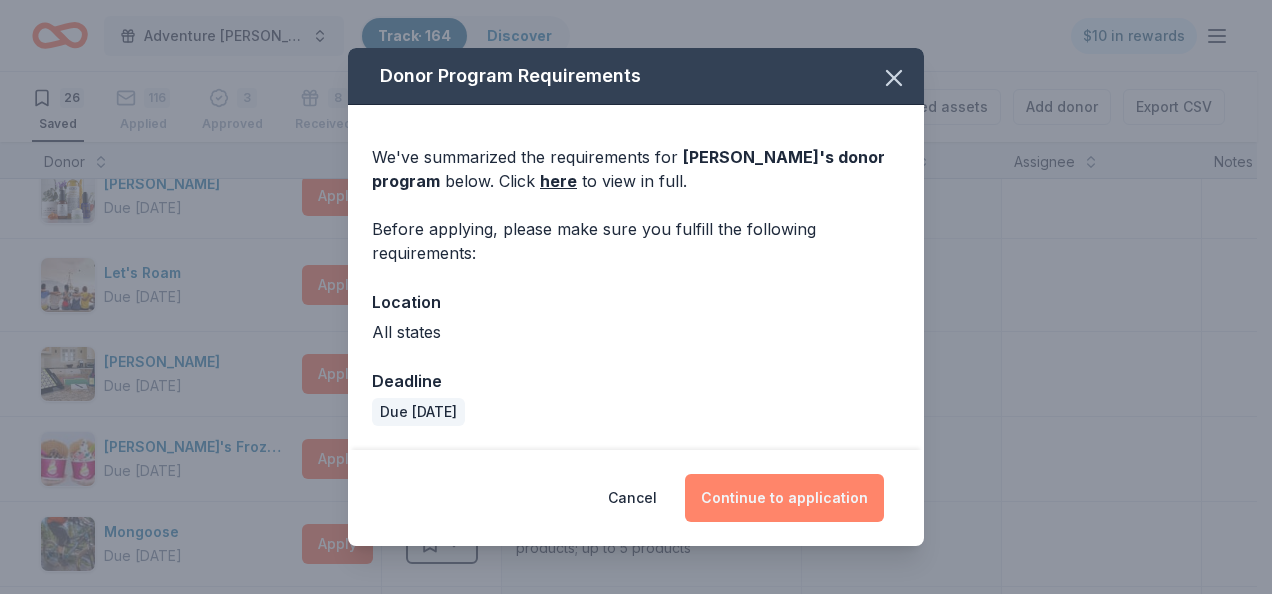 click on "Continue to application" at bounding box center [784, 498] 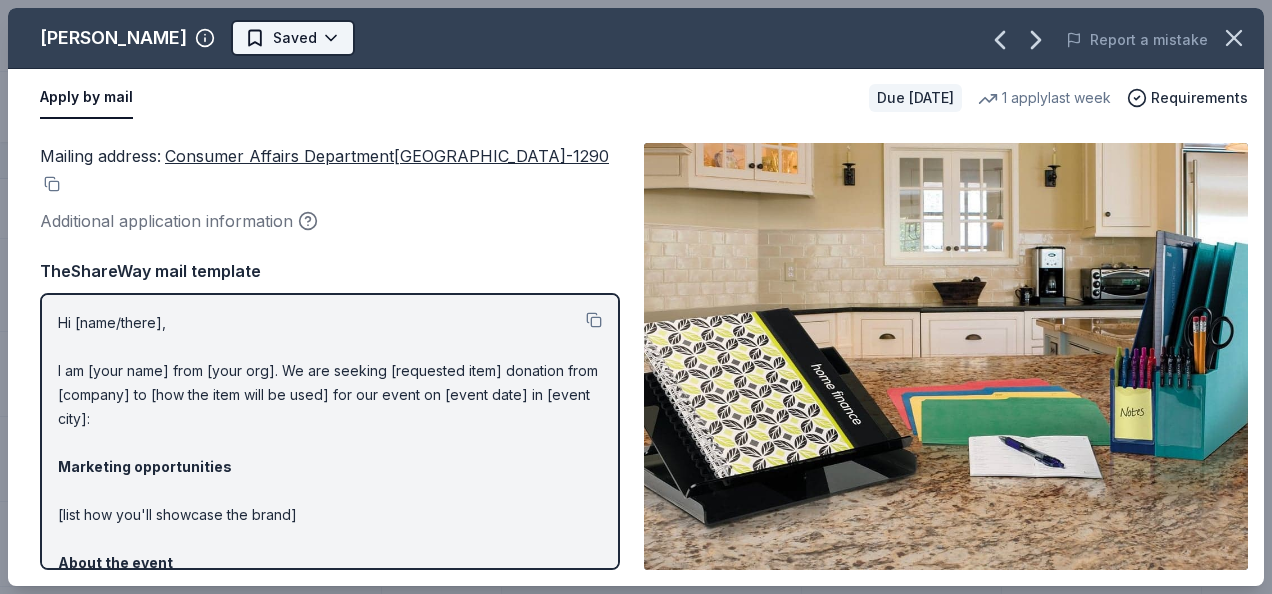 click on "Adventure [PERSON_NAME] Off Against [MEDICAL_DATA]-Fairways For Fighters Track  · 164 Discover $10 in rewards 26 Saved 116 Applied 3 Approved 8 Received Declined Not interested  Approved assets Add donor Export CSV Donor Status Donation Apply method Assignee Notes Blimpie Due [DATE] Apply Saved Food, gift card(s) Phone In person Burger King Due [DATE] Apply Saved Food, gift card(s) Phone In person Carvel Due [DATE] Apply Saved Ice cream products, gift card(s), merchandise  In person Cici's Pizza Due [DATE] Apply Saved Food, gift card(s) Phone In person Columbia Restaurant Due [DATE] Apply Saved Food, gift card(s) Mail Corner Bakery Due [DATE] Apply Saved Corner Bakery Cafe Certificate(s), Freshly Baked Good(s) Website Duck Donuts Due [DATE] Apply Saved Donuts, gift certificate(s) Phone In person [PERSON_NAME] Due [DATE] Apply Saved Food, gift card(s) Phone [US_STATE] Gators Due [DATE] Apply Saved Ticket(s), autographed memorabilia Website [PERSON_NAME]'s Taco Shop Due [DATE]" at bounding box center (636, 297) 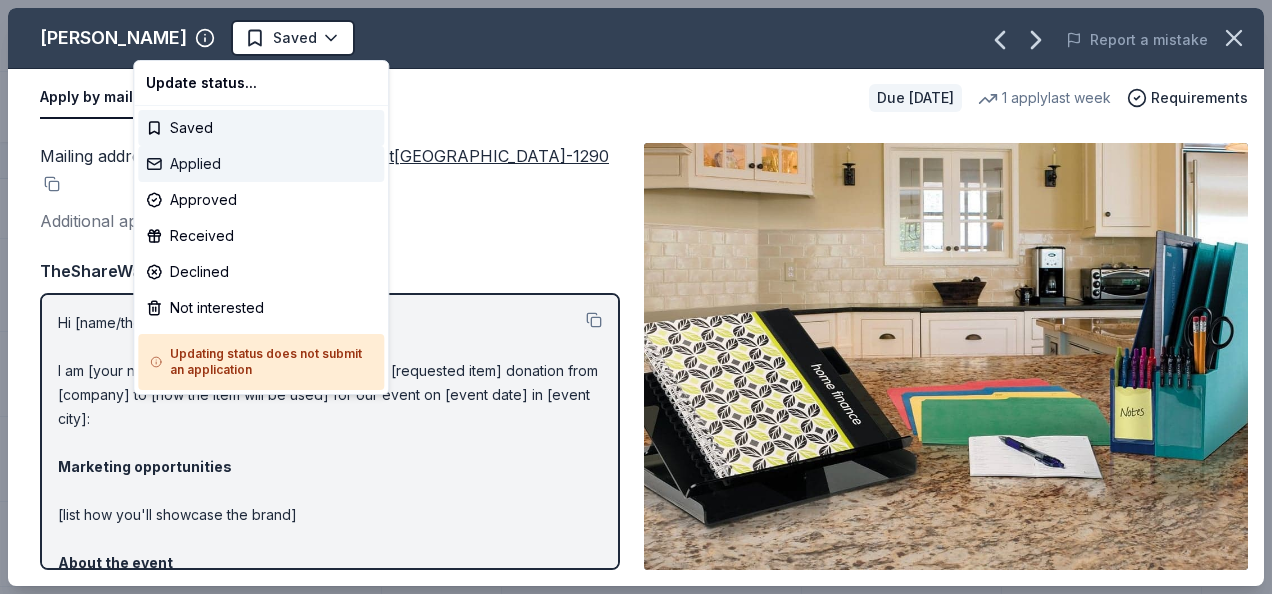 click on "Applied" at bounding box center (261, 164) 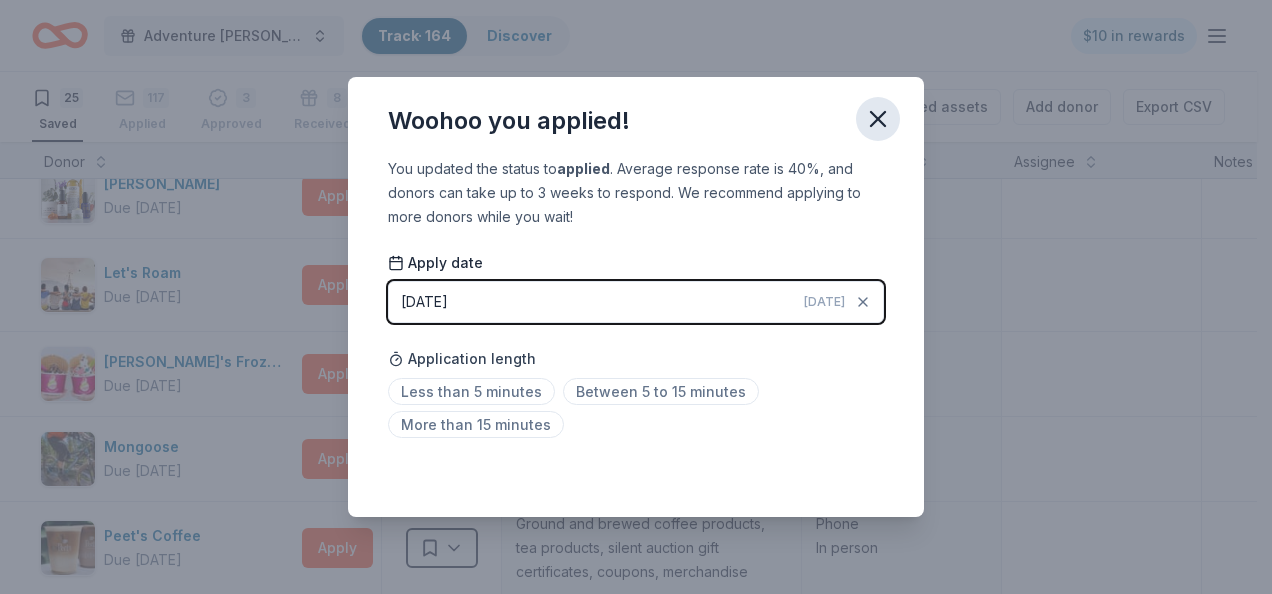 click 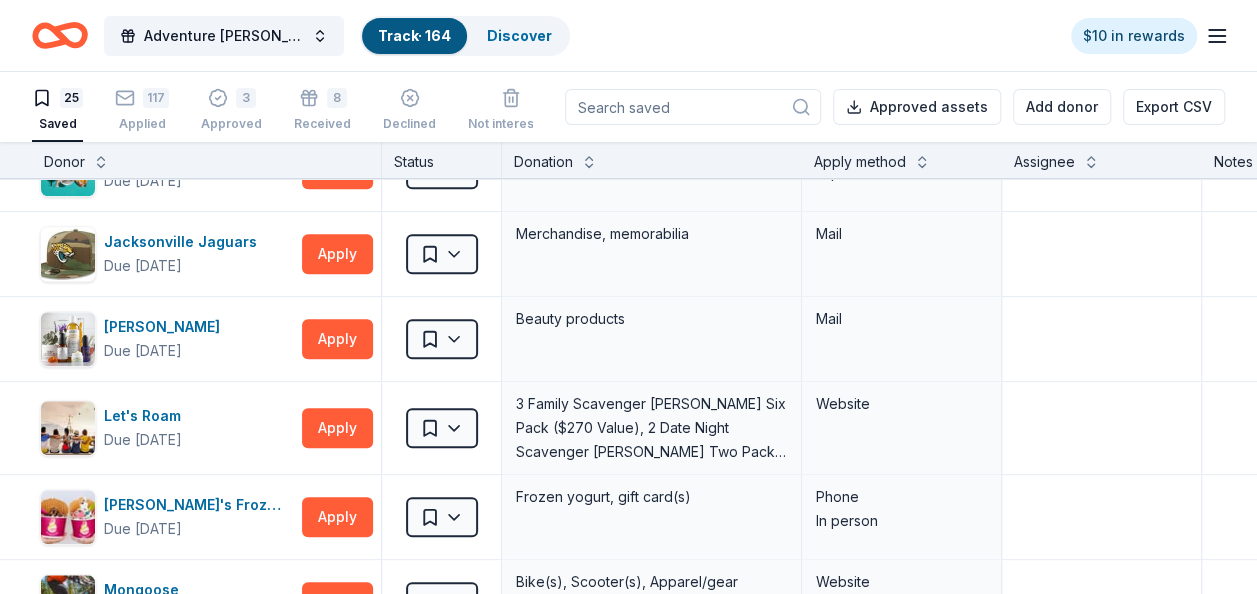 scroll, scrollTop: 800, scrollLeft: 0, axis: vertical 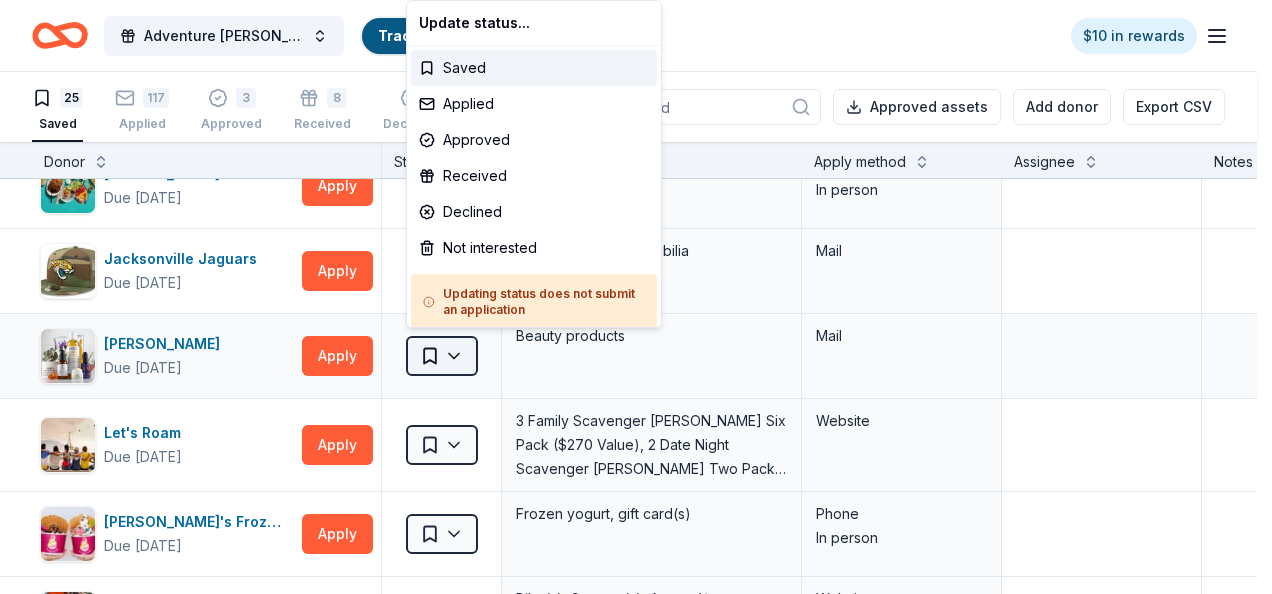 click on "Adventure [PERSON_NAME] Off Against [MEDICAL_DATA]-Fairways For Fighters Track  · 164 Discover $10 in rewards 25 Saved 117 Applied 3 Approved 8 Received Declined Not interested  Approved assets Add donor Export CSV Donor Status Donation Apply method Assignee Notes Blimpie Due [DATE] Apply Saved Food, gift card(s) Phone In person Burger King Due [DATE] Apply Saved Food, gift card(s) Phone In person Carvel Due [DATE] Apply Saved Ice cream products, gift card(s), merchandise  In person Cici's Pizza Due [DATE] Apply Saved Food, gift card(s) Phone In person Columbia Restaurant Due [DATE] Apply Saved Food, gift card(s) Mail Corner Bakery Due [DATE] Apply Saved Corner Bakery Cafe Certificate(s), Freshly Baked Good(s) Website Duck Donuts Due [DATE] Apply Saved Donuts, gift certificate(s) Phone In person [PERSON_NAME] Due [DATE] Apply Saved Food, gift card(s) Phone [US_STATE] Gators Due [DATE] Apply Saved Ticket(s), autographed memorabilia Website [PERSON_NAME]'s Taco Shop Due [DATE]" at bounding box center (636, 297) 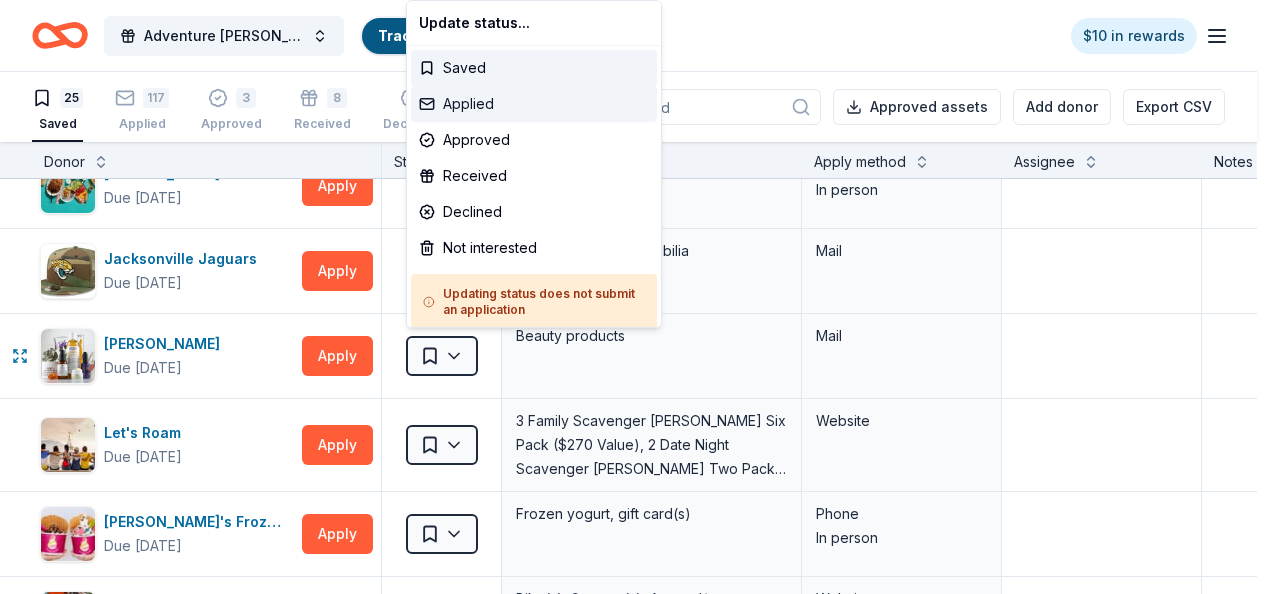 click on "Applied" at bounding box center [534, 104] 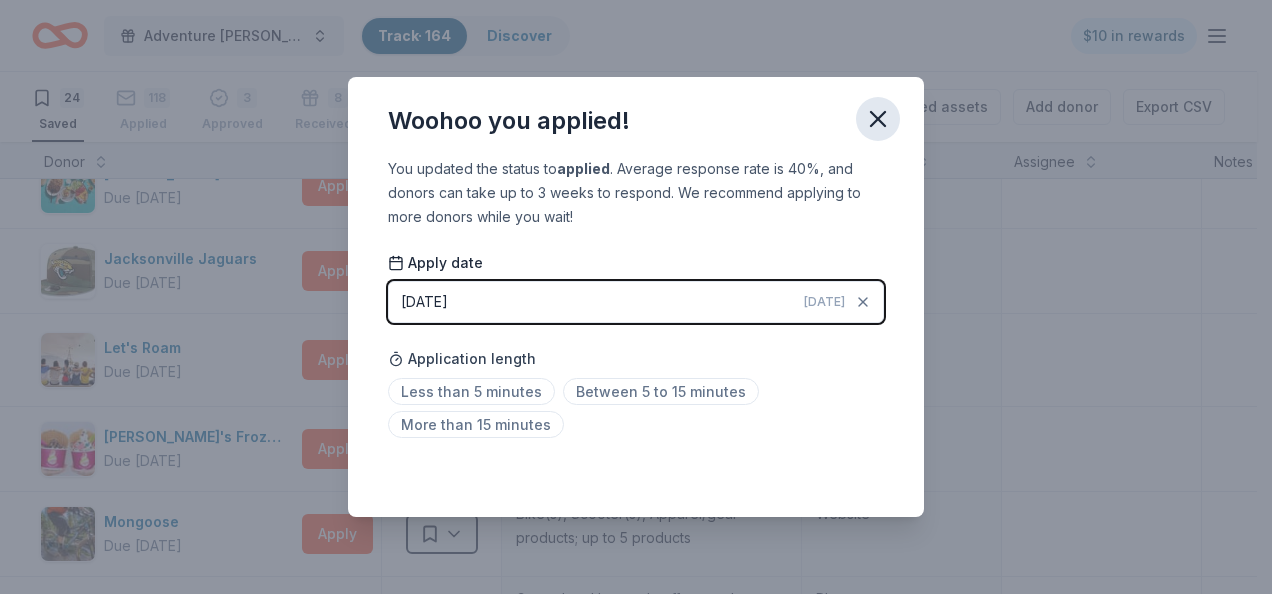 click 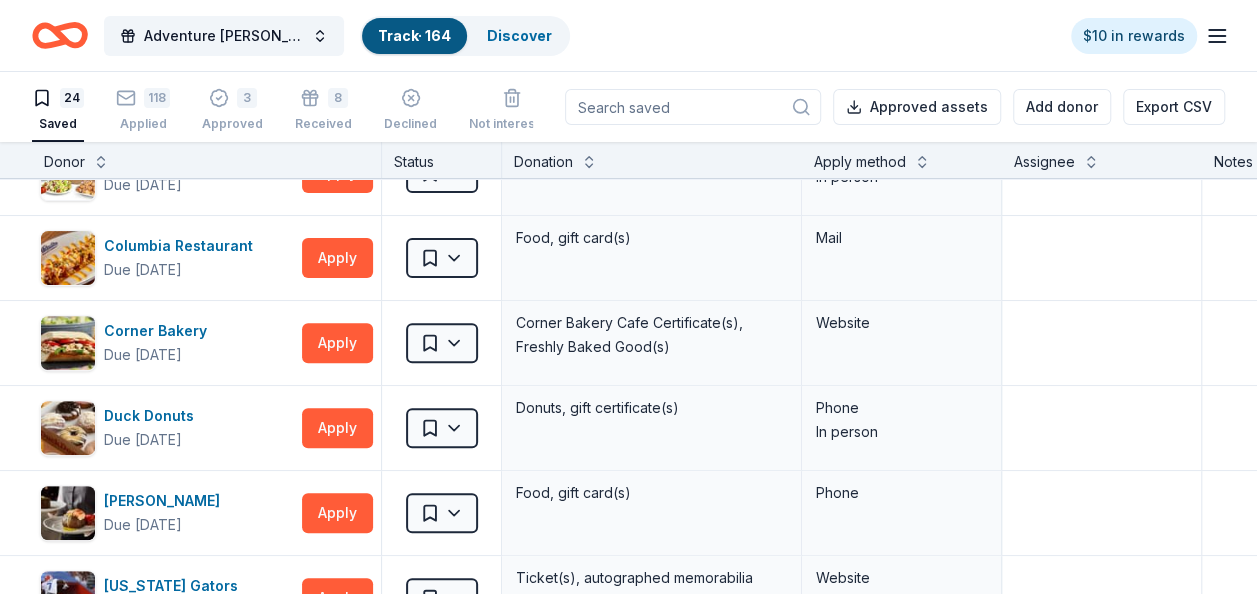 scroll, scrollTop: 293, scrollLeft: 0, axis: vertical 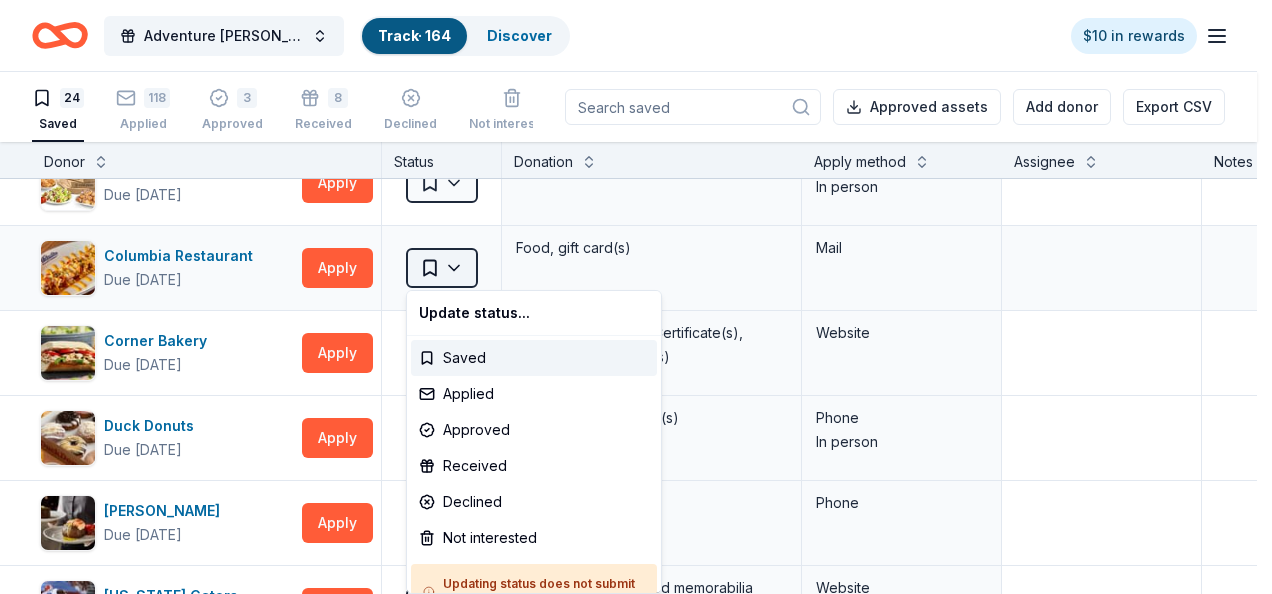 click on "Adventure [PERSON_NAME] Off Against [MEDICAL_DATA]-Fairways For Fighters Track  · 164 Discover $10 in rewards 24 Saved 118 Applied 3 Approved 8 Received Declined Not interested  Approved assets Add donor Export CSV Donor Status Donation Apply method Assignee Notes Blimpie Due [DATE] Apply Saved Food, gift card(s) Phone In person Burger King Due [DATE] Apply Saved Food, gift card(s) Phone In person Carvel Due [DATE] Apply Saved Ice cream products, gift card(s), merchandise  In person Cici's Pizza Due [DATE] Apply Saved Food, gift card(s) Phone In person Columbia Restaurant Due [DATE] Apply Saved Food, gift card(s) Mail Corner Bakery Due [DATE] Apply Saved Corner Bakery Cafe Certificate(s), Freshly Baked Good(s) Website Duck Donuts Due [DATE] Apply Saved Donuts, gift certificate(s) Phone In person [PERSON_NAME] Due [DATE] Apply Saved Food, gift card(s) Phone [US_STATE] Gators Due [DATE] Apply Saved Ticket(s), autographed memorabilia Website [PERSON_NAME]'s Taco Shop Due [DATE]" at bounding box center (636, 297) 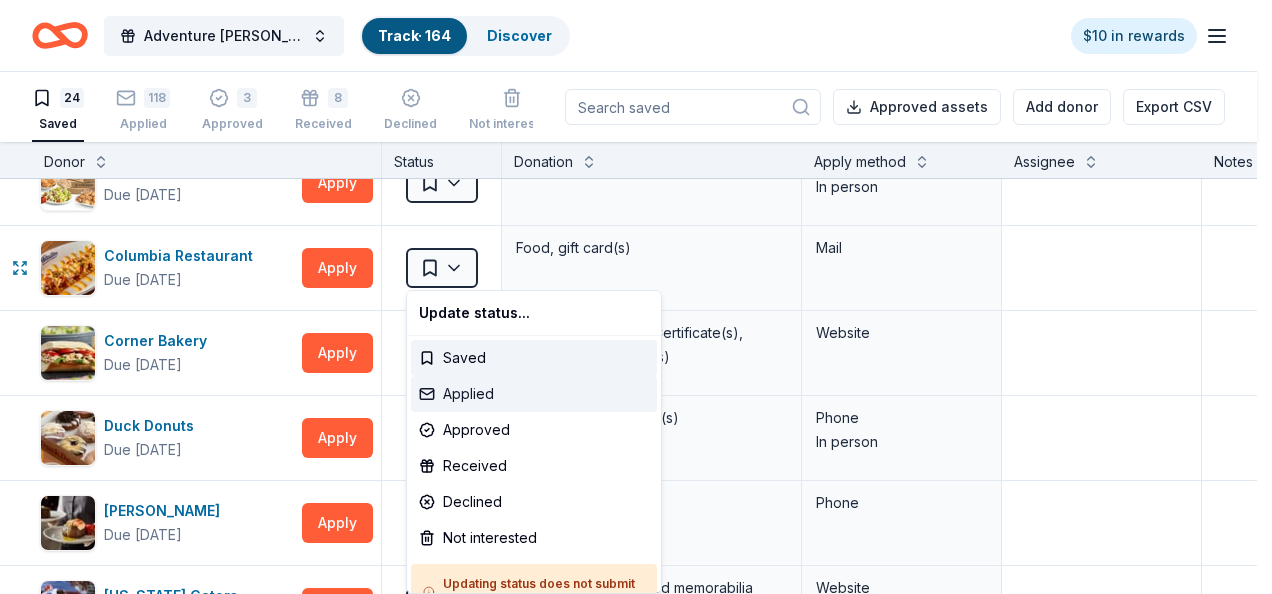click on "Applied" at bounding box center (534, 394) 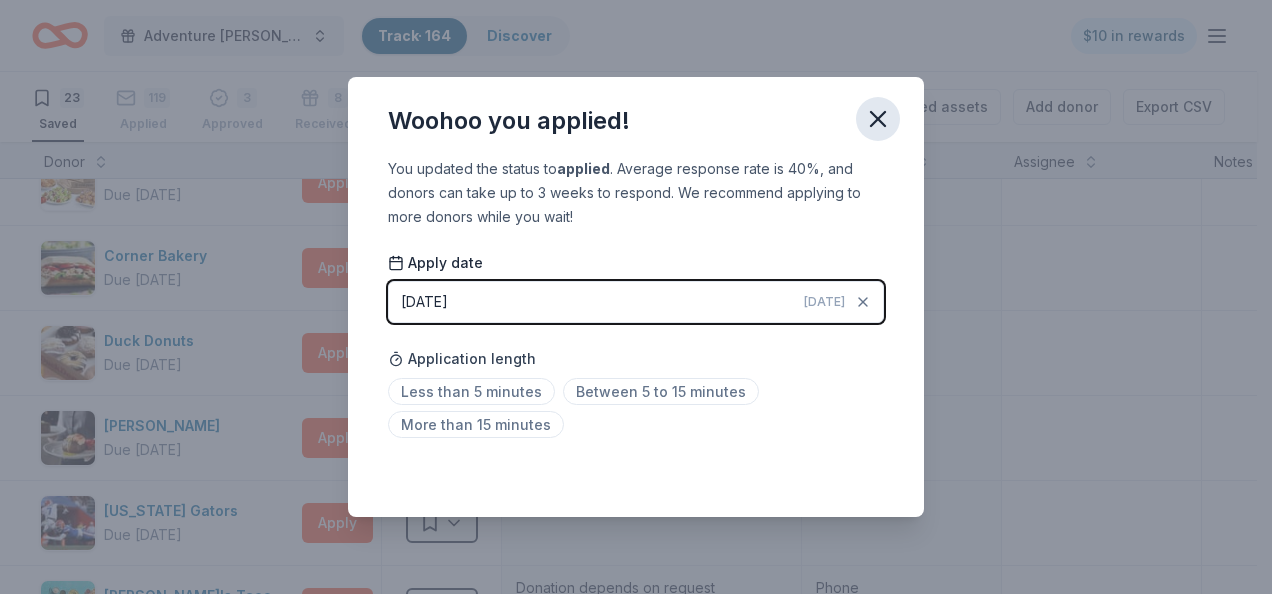 click 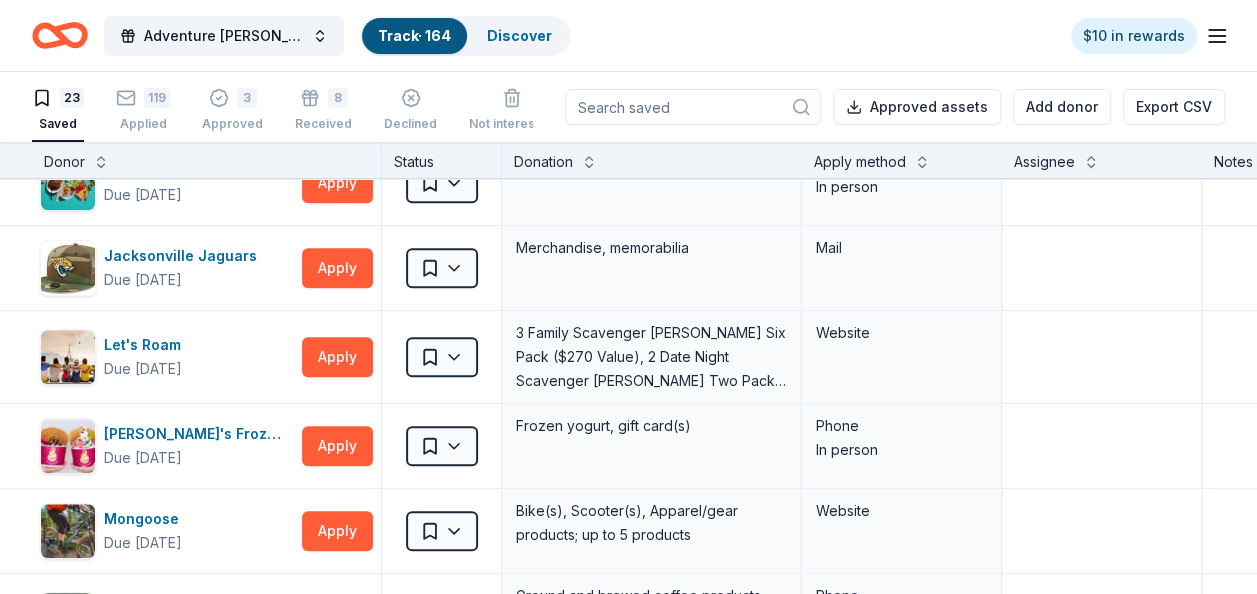 scroll, scrollTop: 698, scrollLeft: 0, axis: vertical 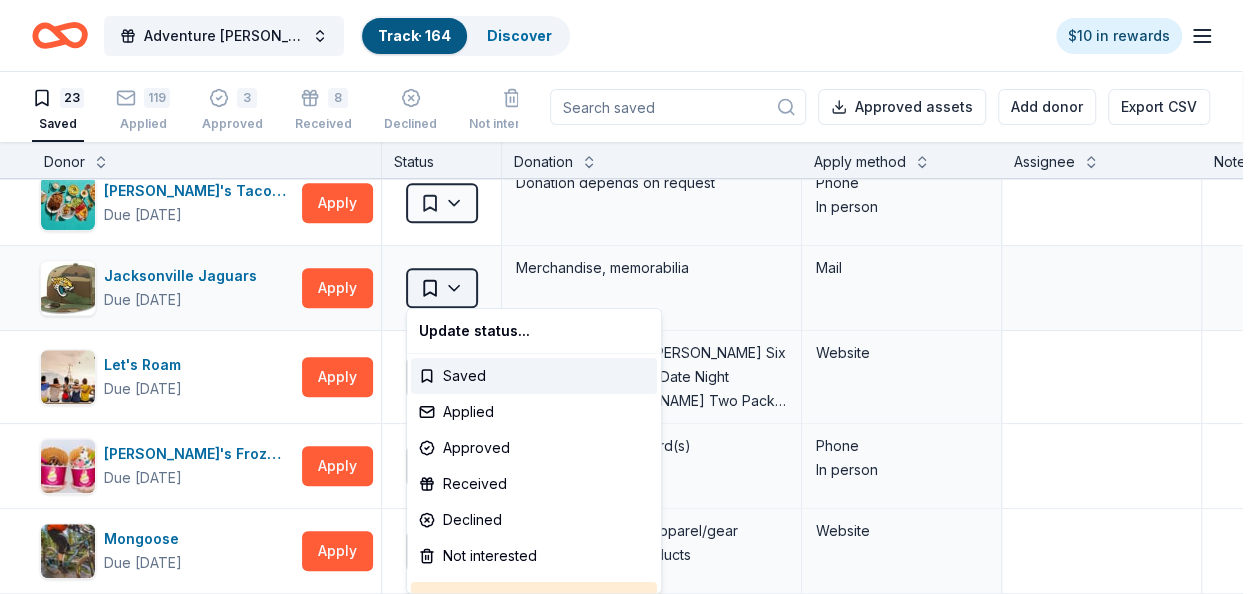 click on "Adventure [PERSON_NAME] Off Against [MEDICAL_DATA]-Fairways For Fighters Track  · 164 Discover $10 in rewards 23 Saved 119 Applied 3 Approved 8 Received Declined Not interested  Approved assets Add donor Export CSV Donor Status Donation Apply method Assignee Notes Blimpie Due [DATE] Apply Saved Food, gift card(s) Phone In person Burger King Due [DATE] Apply Saved Food, gift card(s) Phone In person Carvel Due [DATE] Apply Saved Ice cream products, gift card(s), merchandise  In person Cici's Pizza Due [DATE] Apply Saved Food, gift card(s) Phone In person Corner Bakery Due [DATE] Apply Saved Corner Bakery Cafe Certificate(s), Freshly Baked Good(s) Website Duck Donuts Due [DATE] Apply Saved Donuts, gift certificate(s) Phone In person [PERSON_NAME] Due [DATE] Apply Saved Food, gift card(s) Phone [US_STATE] Gators Due [DATE] Apply Saved Ticket(s), autographed memorabilia Website [PERSON_NAME]'s Taco Shop Due [DATE] Apply Saved Donation depends on request Phone In person Due [DATE]" at bounding box center (628, 297) 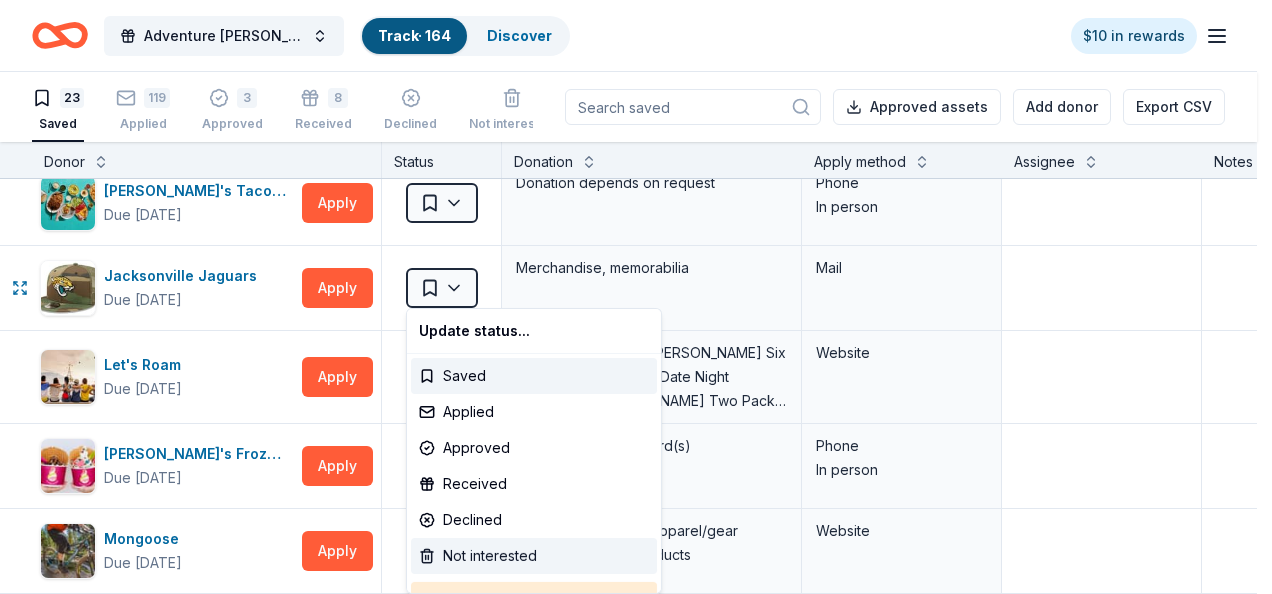 click on "Not interested" at bounding box center [534, 556] 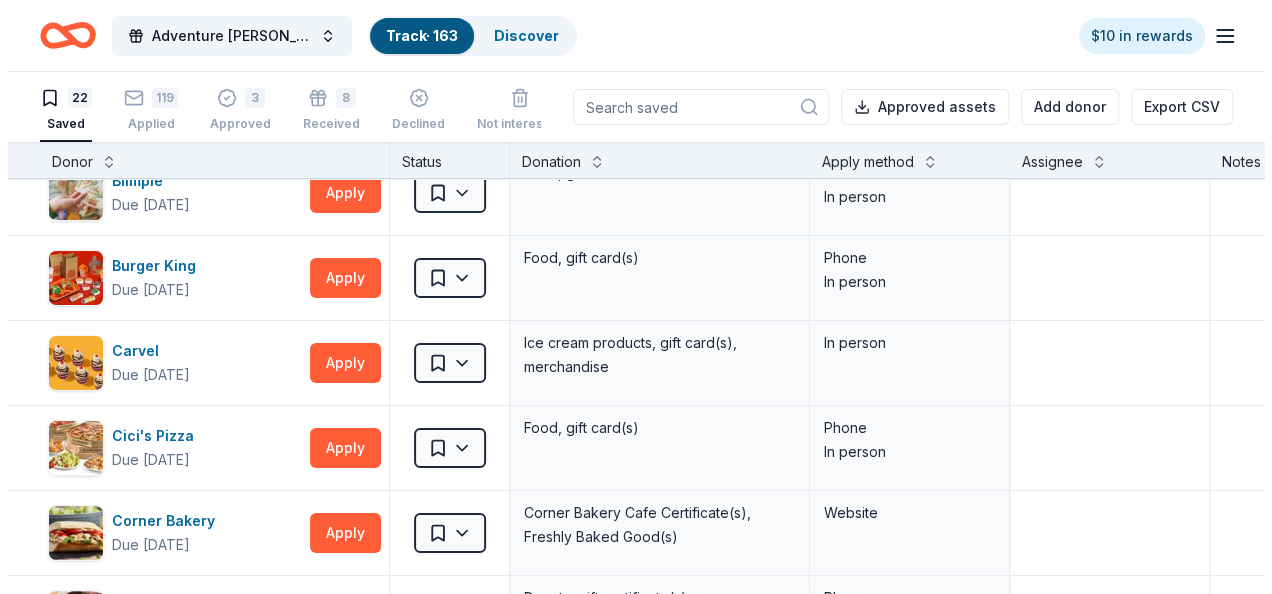 scroll, scrollTop: 0, scrollLeft: 0, axis: both 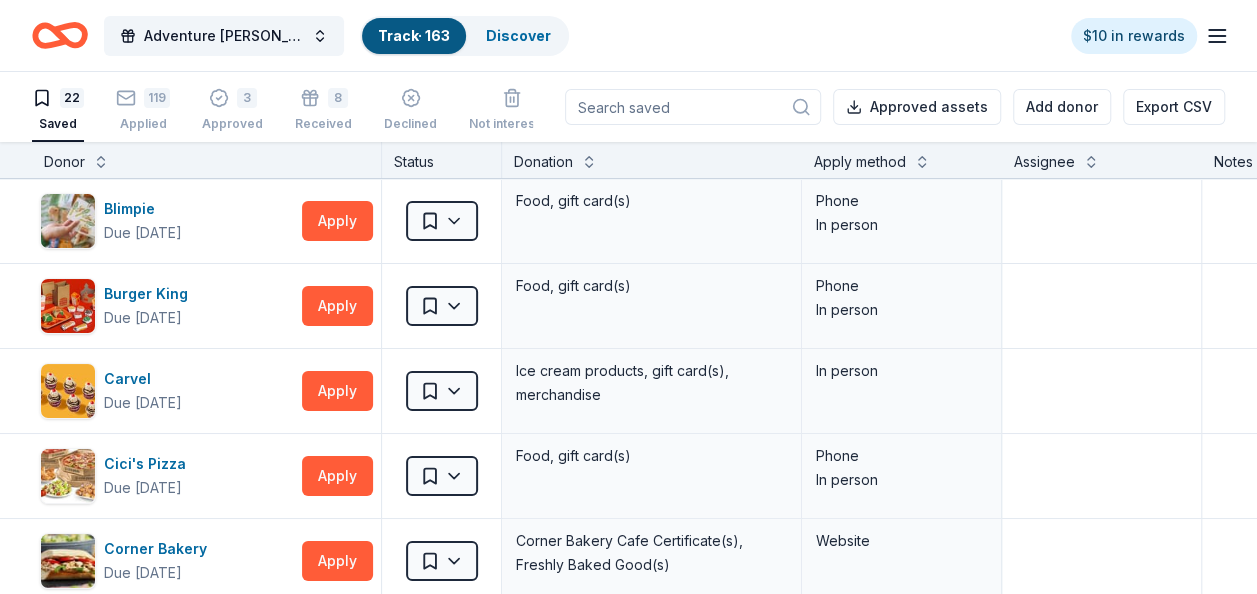 click 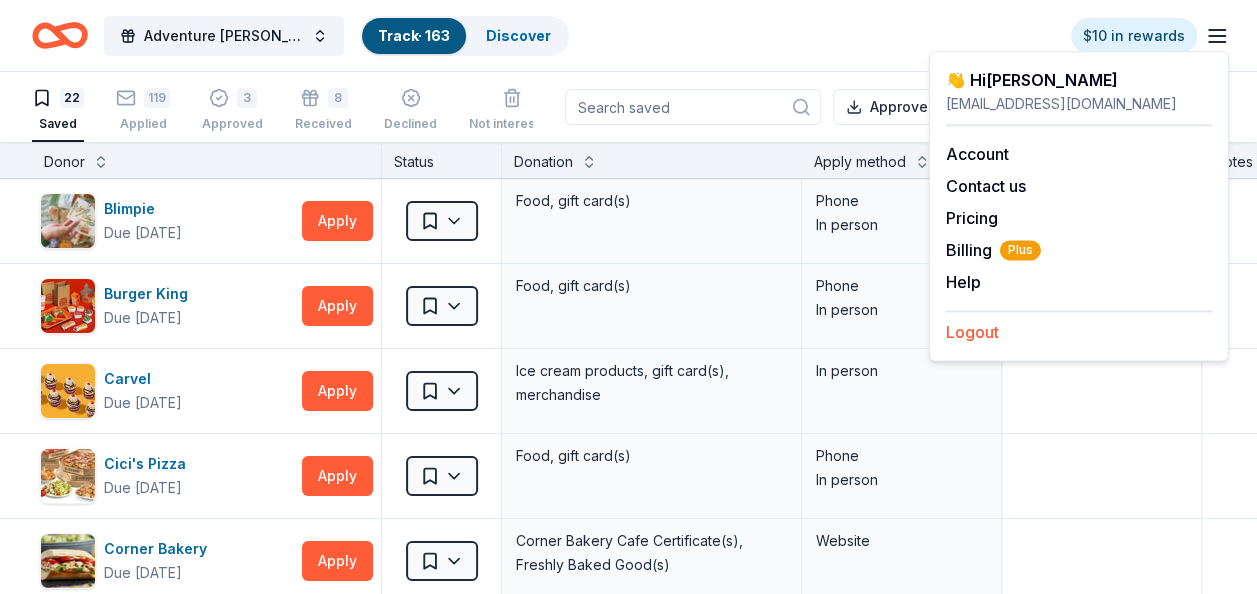 click on "Logout" at bounding box center (972, 332) 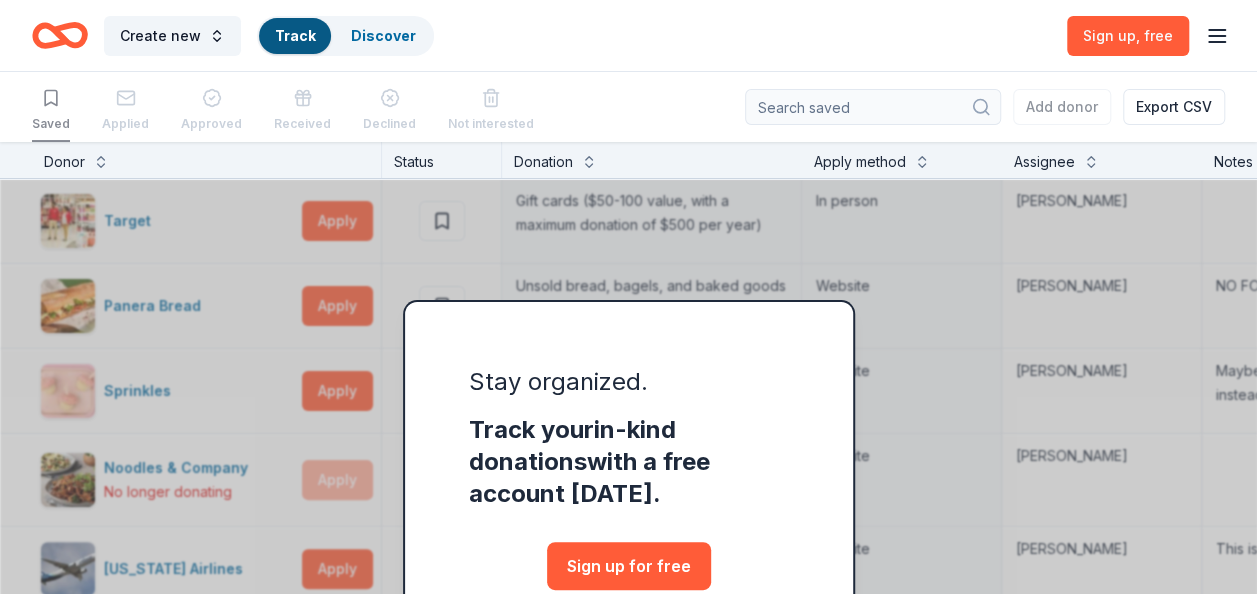 click 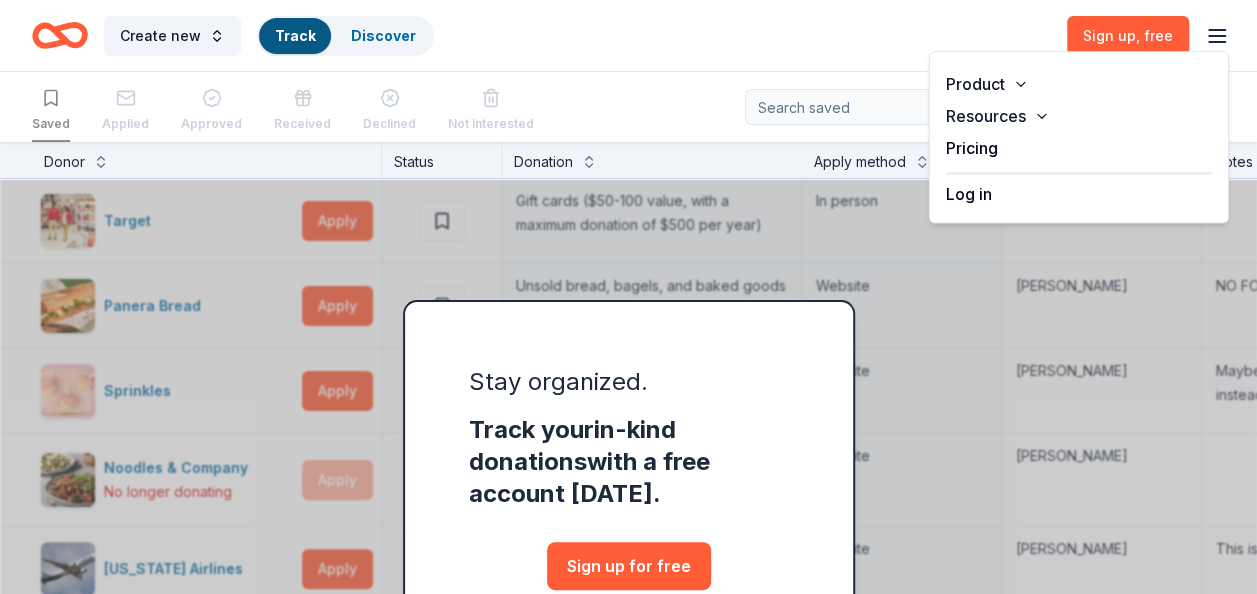 click on "Log in" at bounding box center [969, 194] 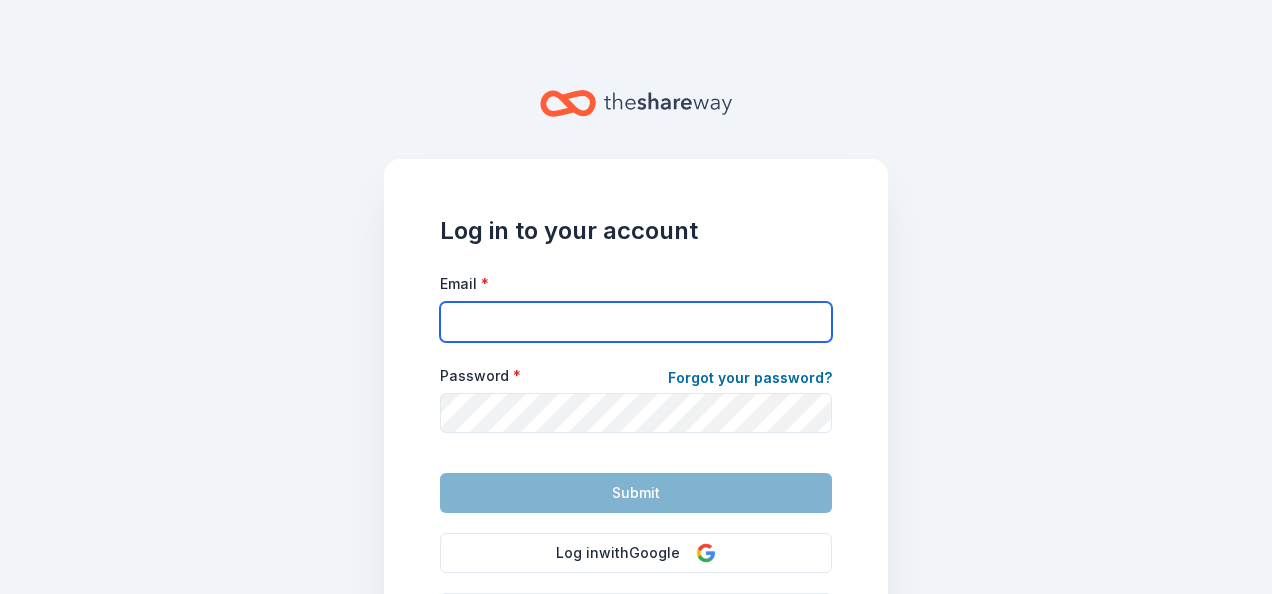 click on "Email *" at bounding box center [636, 322] 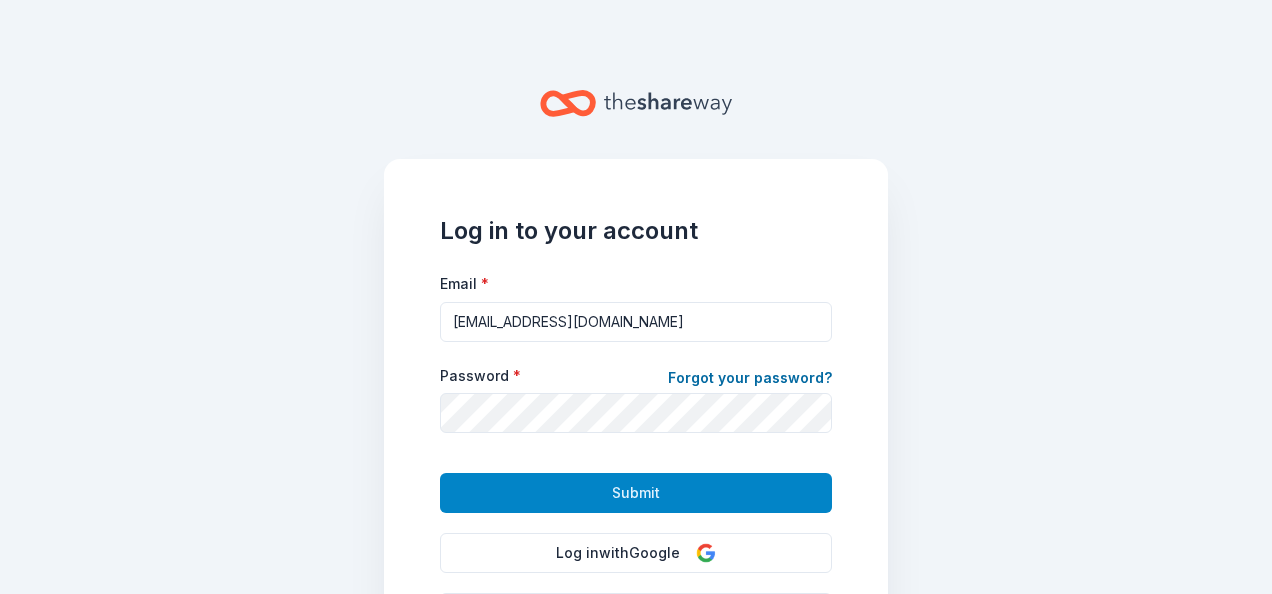 click on "Submit" at bounding box center (636, 493) 